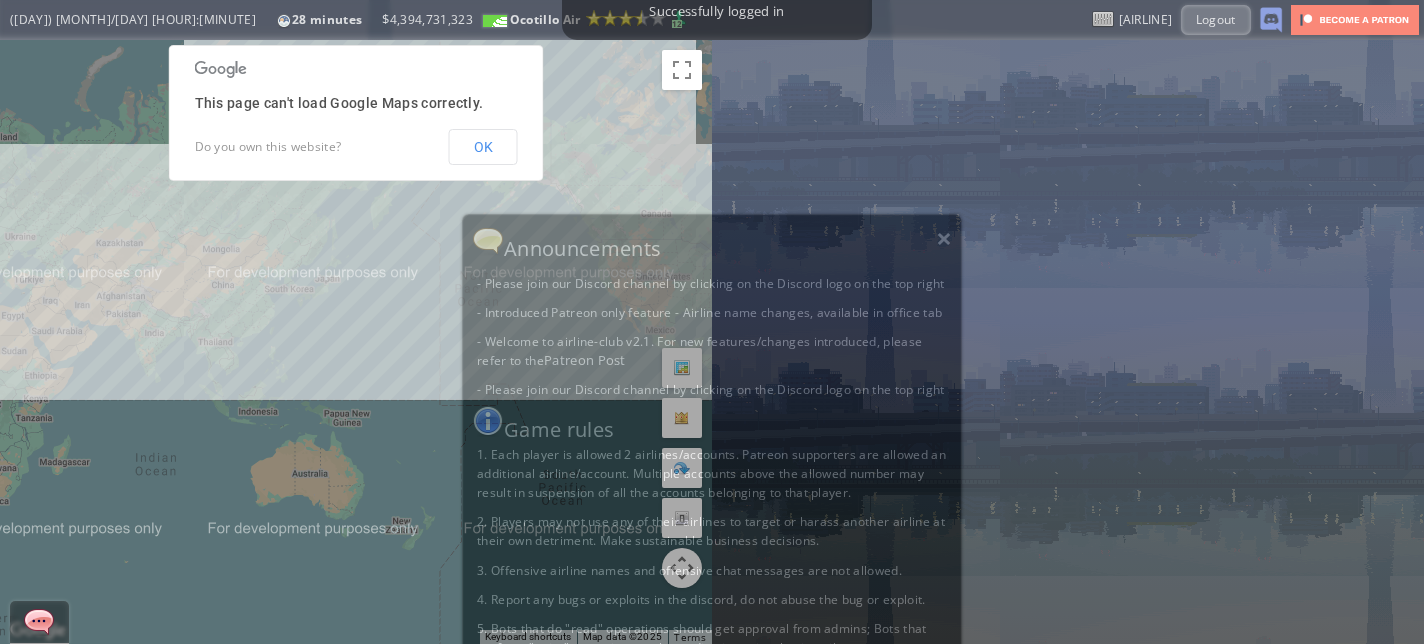 scroll, scrollTop: 0, scrollLeft: 0, axis: both 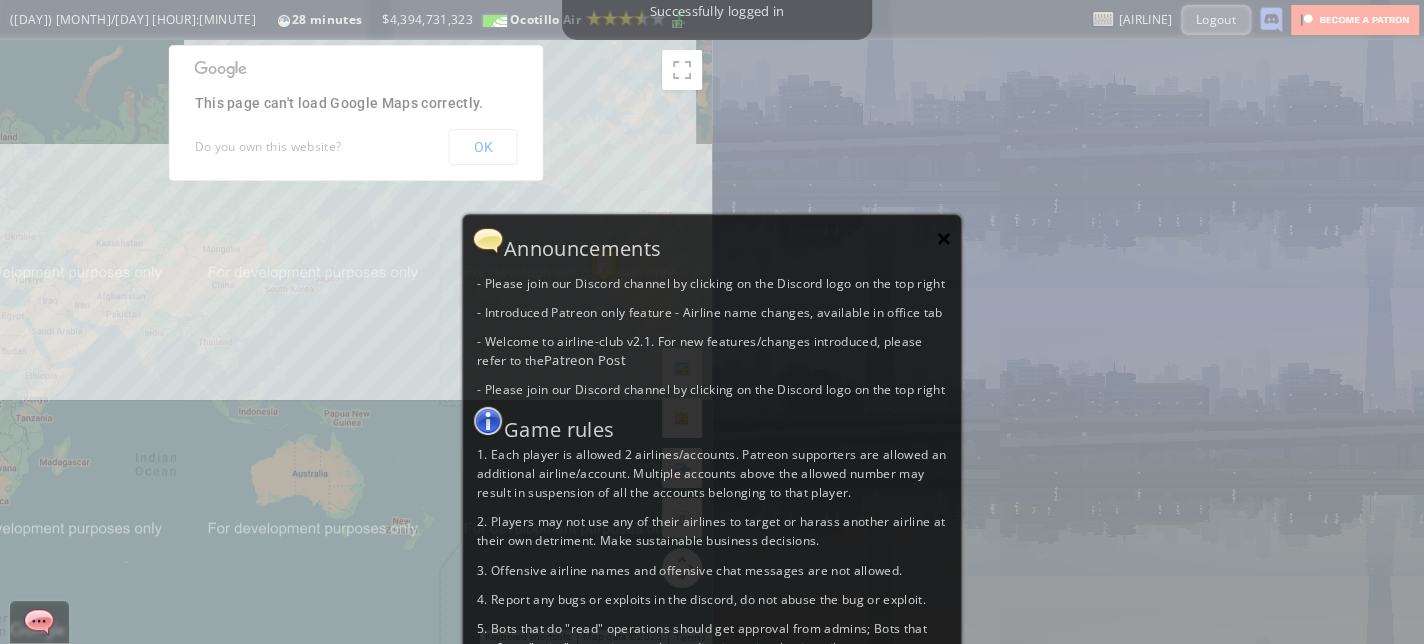 click on "×" at bounding box center (944, 238) 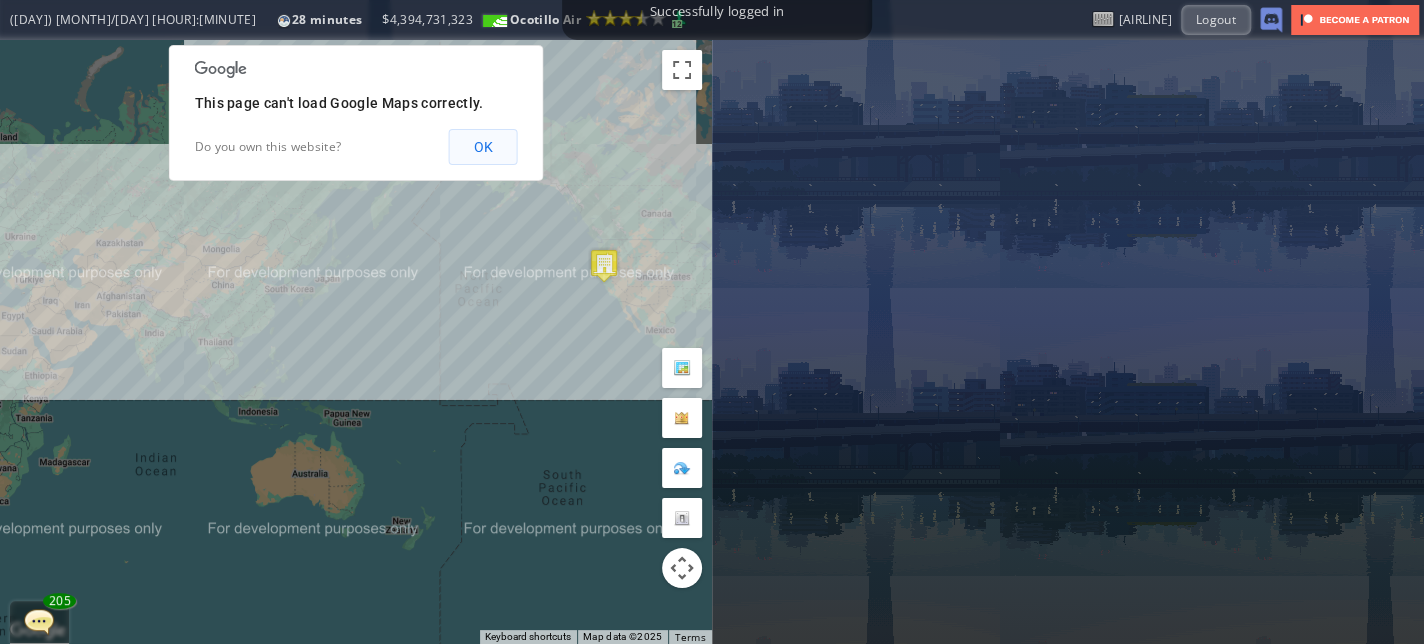 click on "OK" at bounding box center (483, 147) 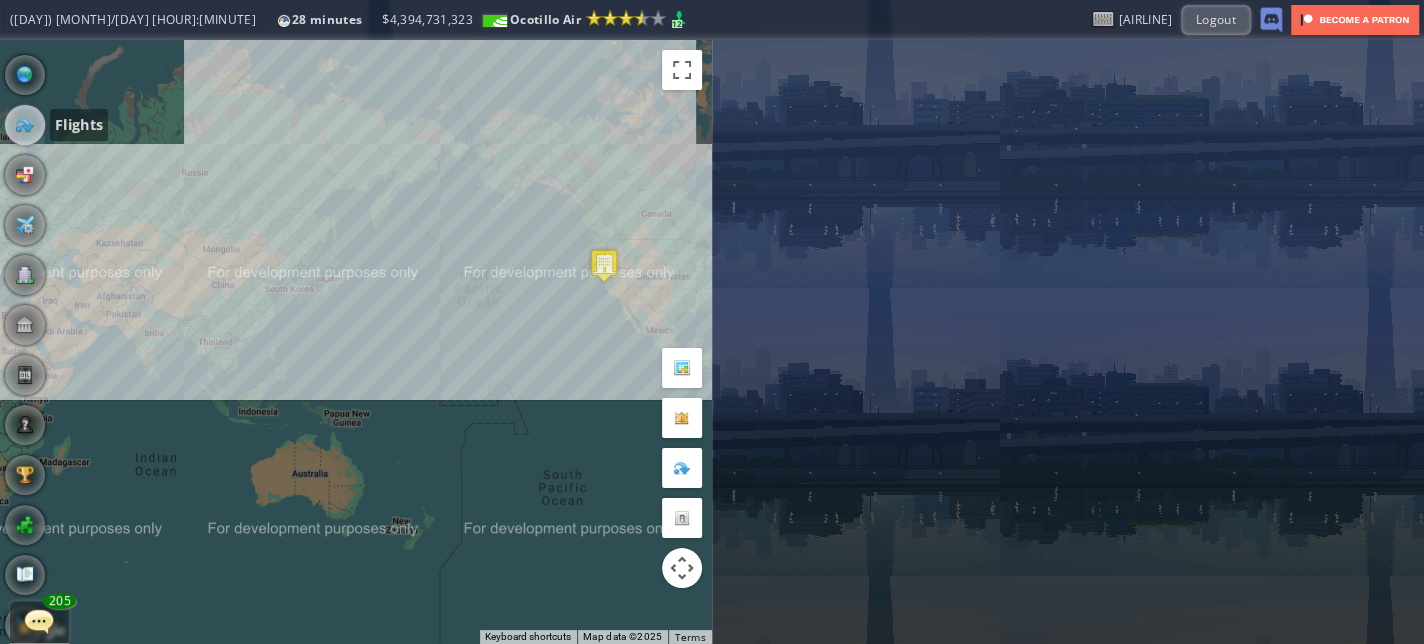 click at bounding box center (25, 125) 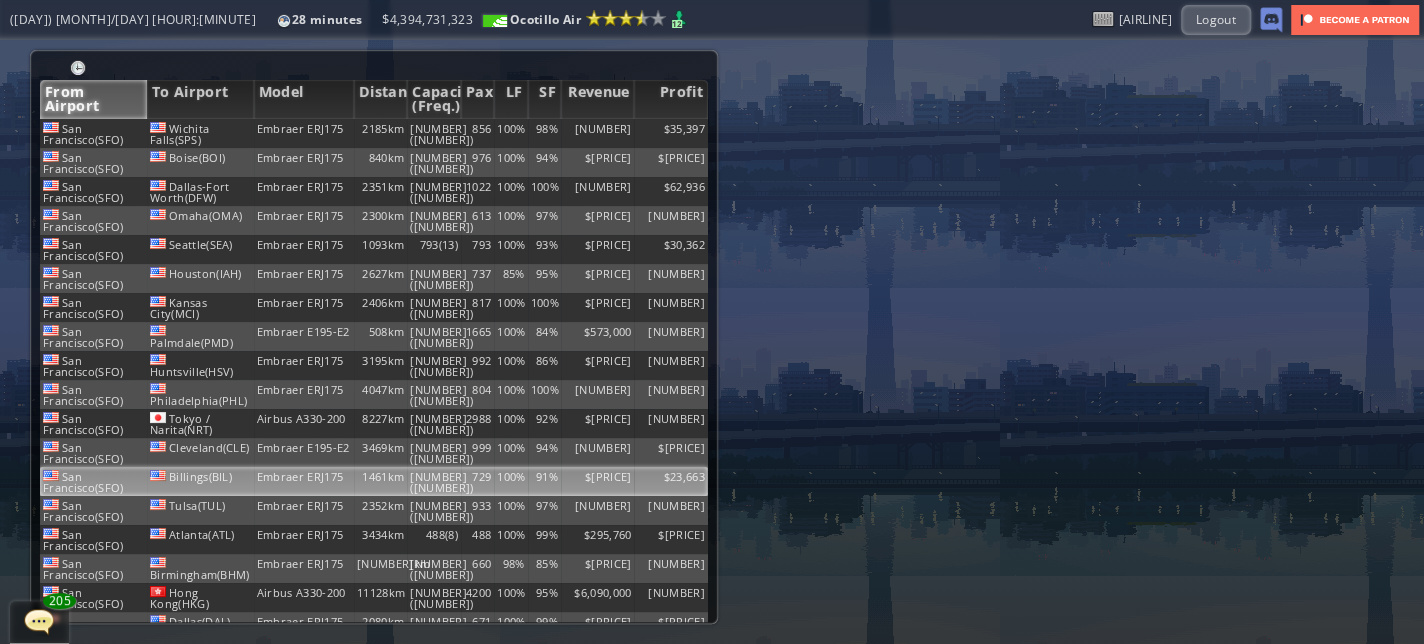 click on "$23,663" at bounding box center (671, 133) 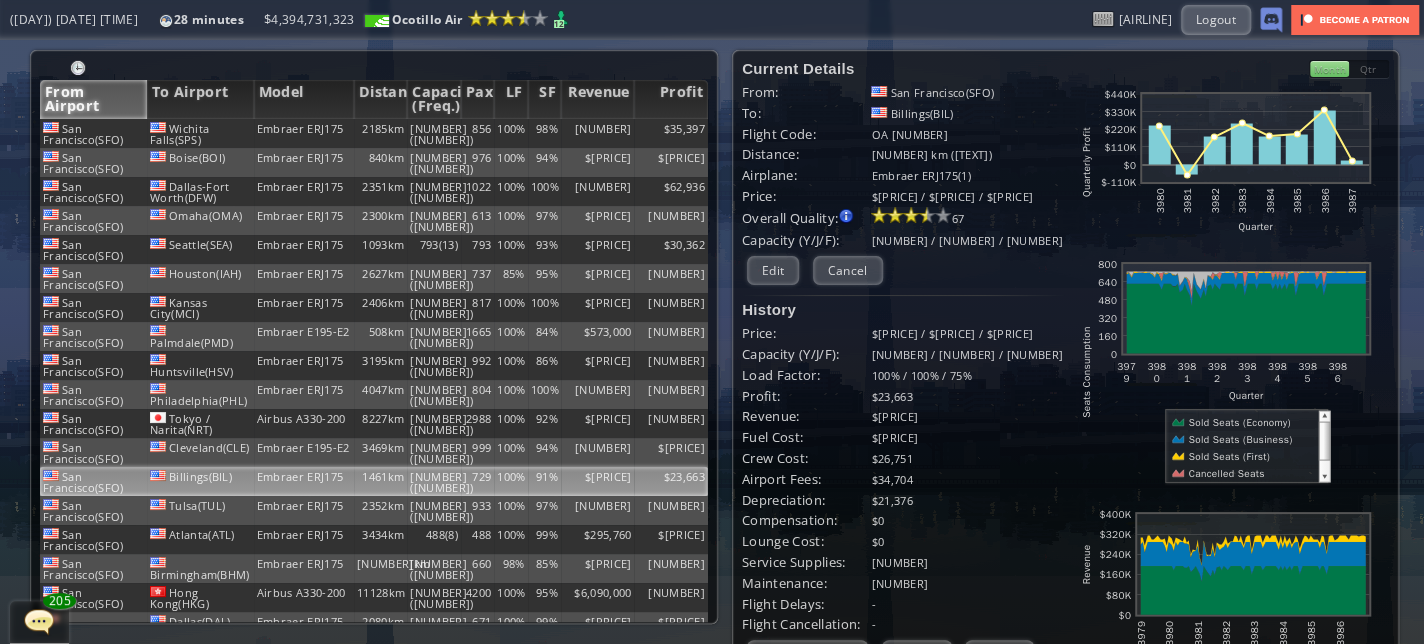 click on "$0" at bounding box center [968, 520] 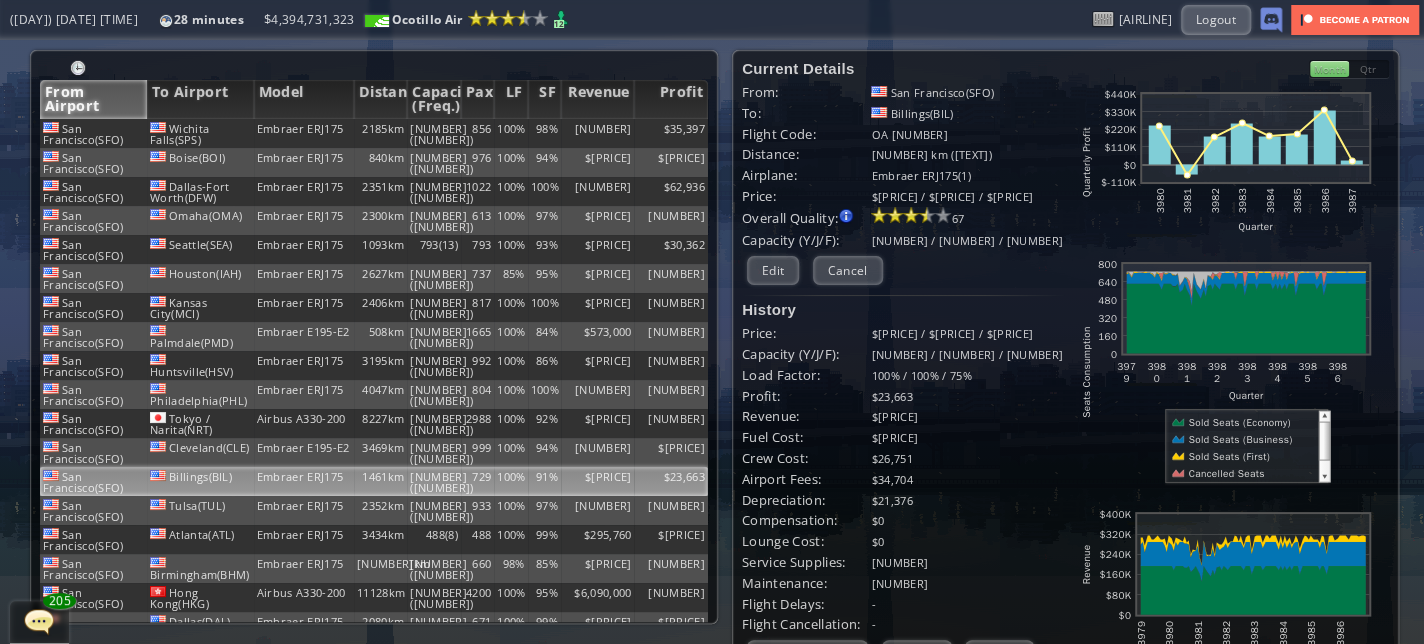 scroll, scrollTop: 100, scrollLeft: 0, axis: vertical 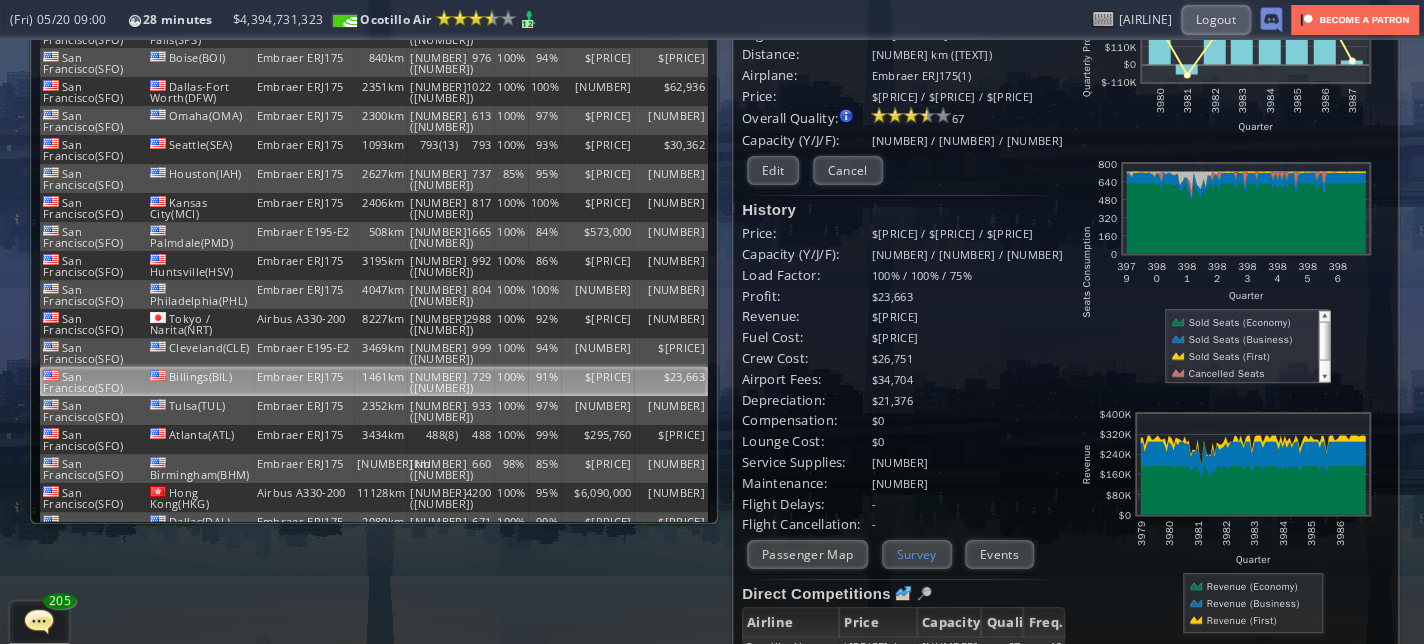 click on "Survey" at bounding box center (917, 554) 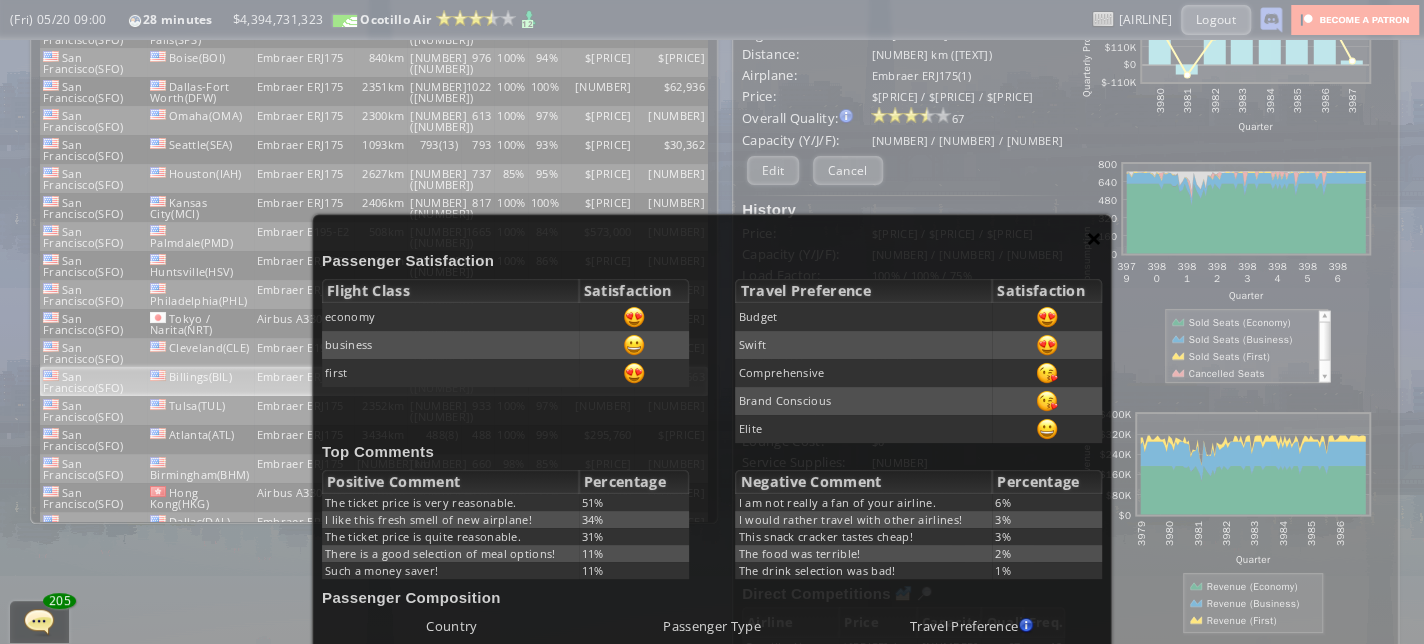 click on "×" at bounding box center (1094, 238) 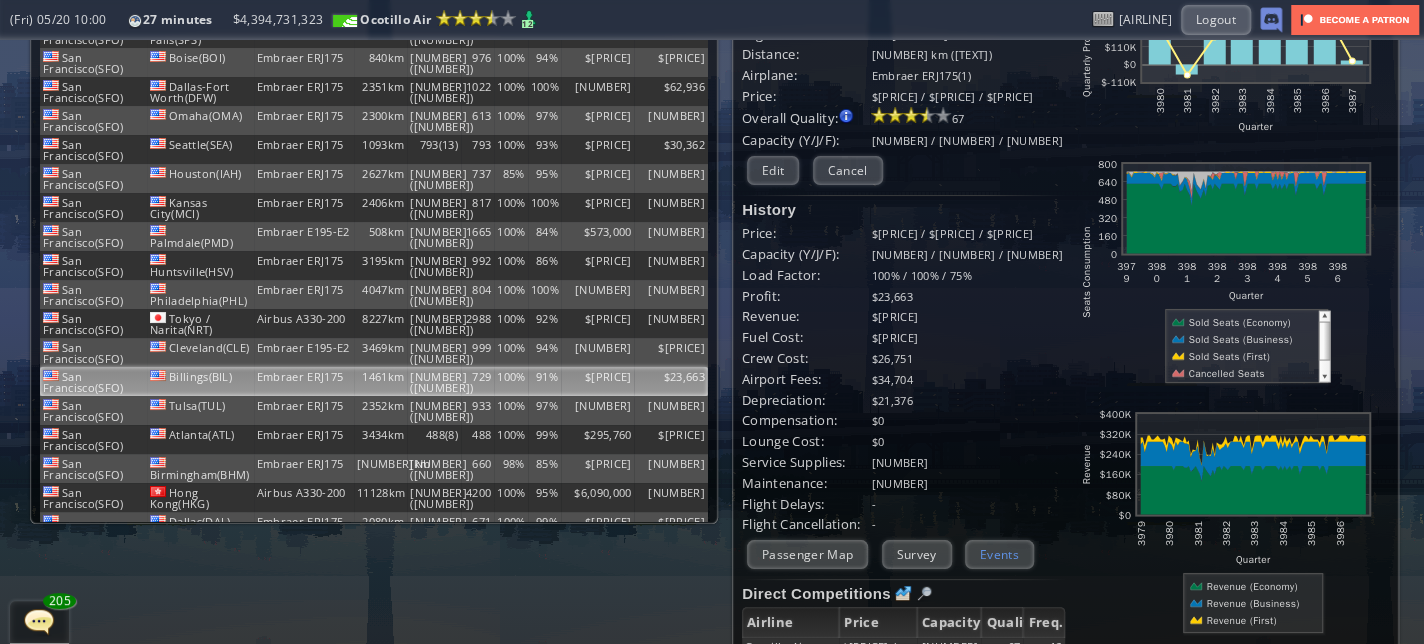 click on "Events" at bounding box center (999, 554) 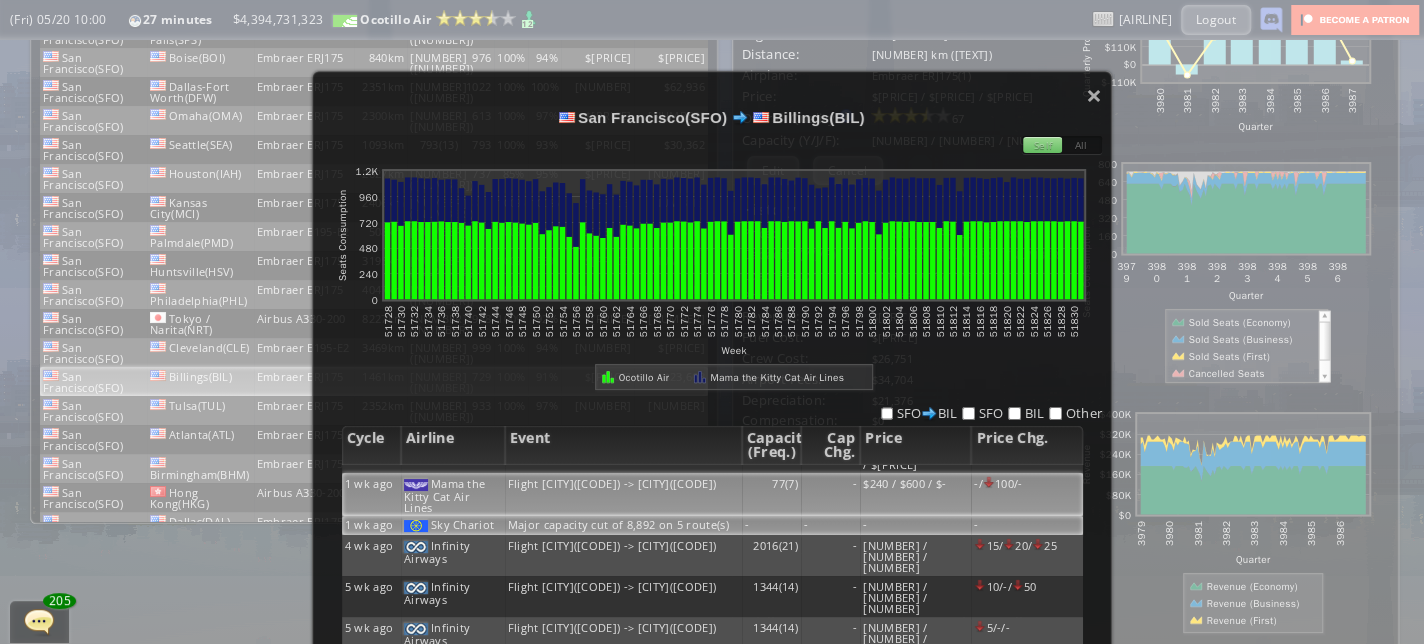 scroll, scrollTop: 30, scrollLeft: 0, axis: vertical 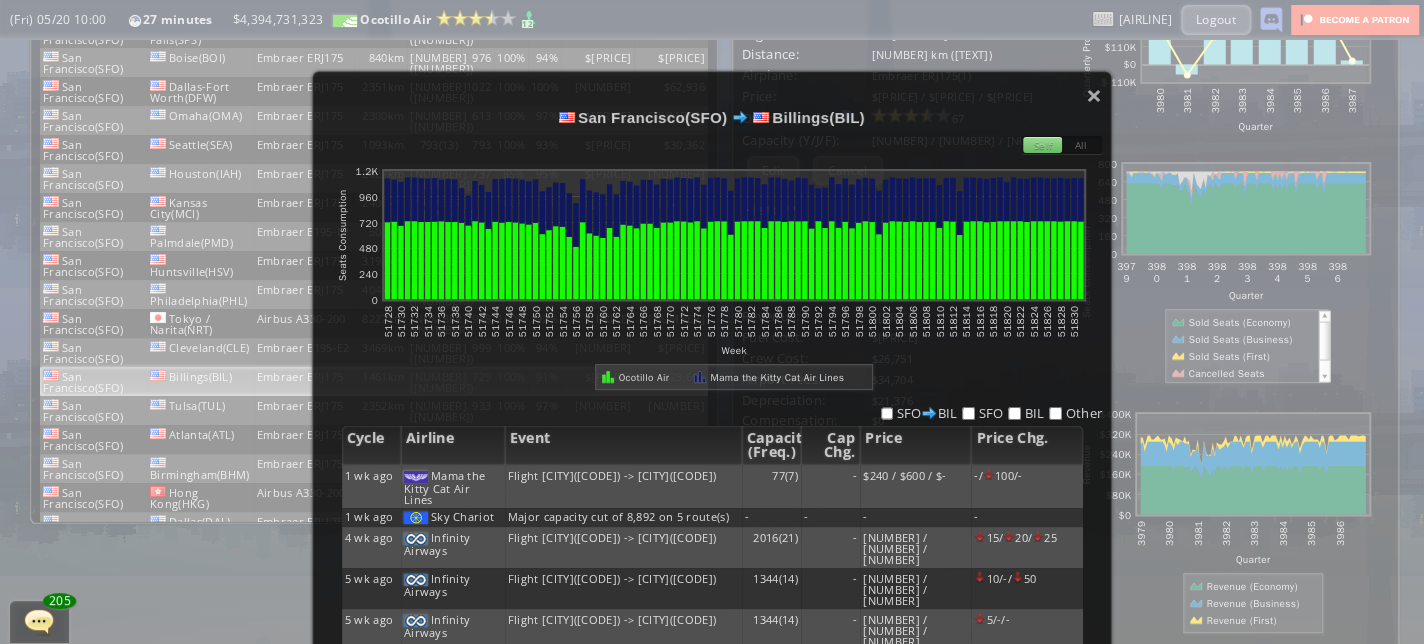 click on "Self" at bounding box center (1042, 145) 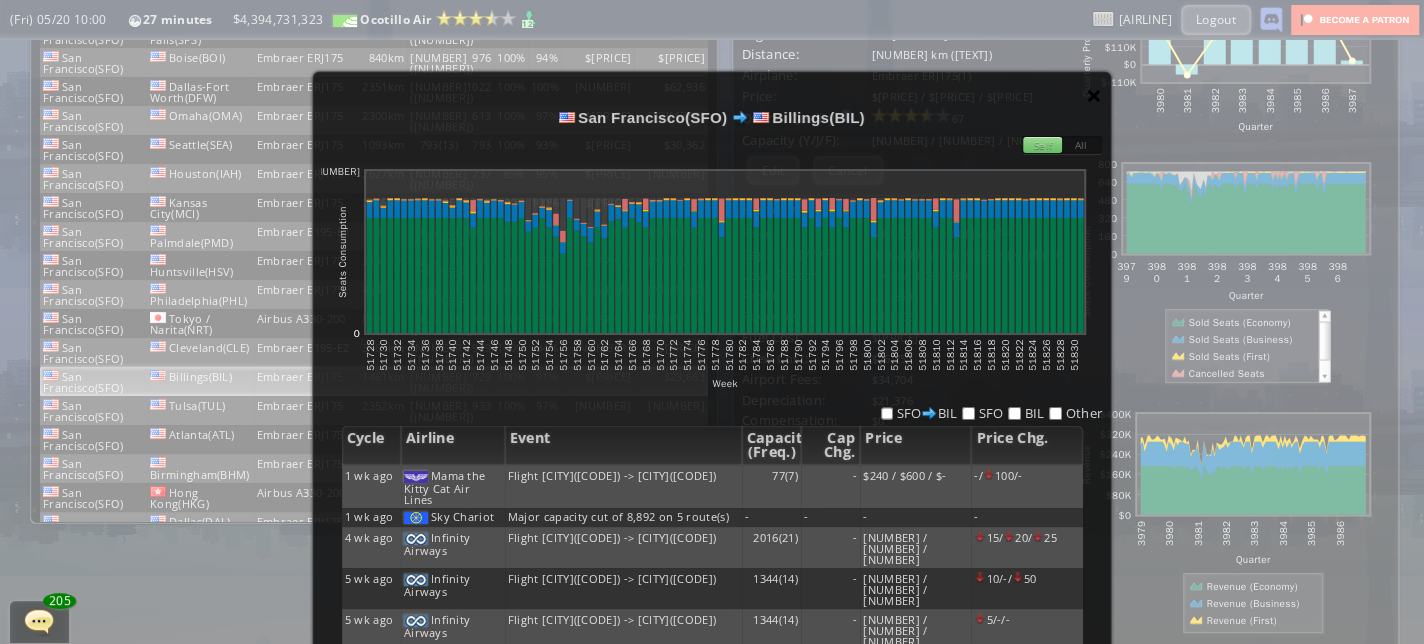 click on "×" at bounding box center [1094, 95] 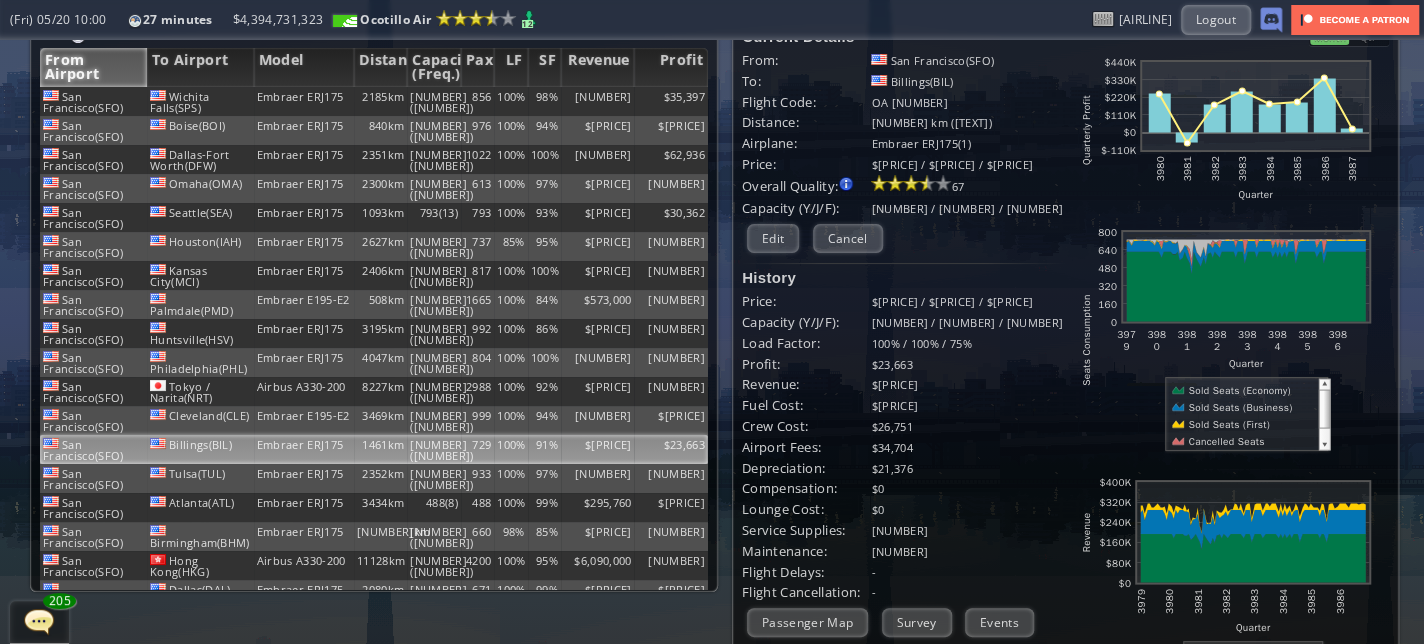 scroll, scrollTop: 0, scrollLeft: 0, axis: both 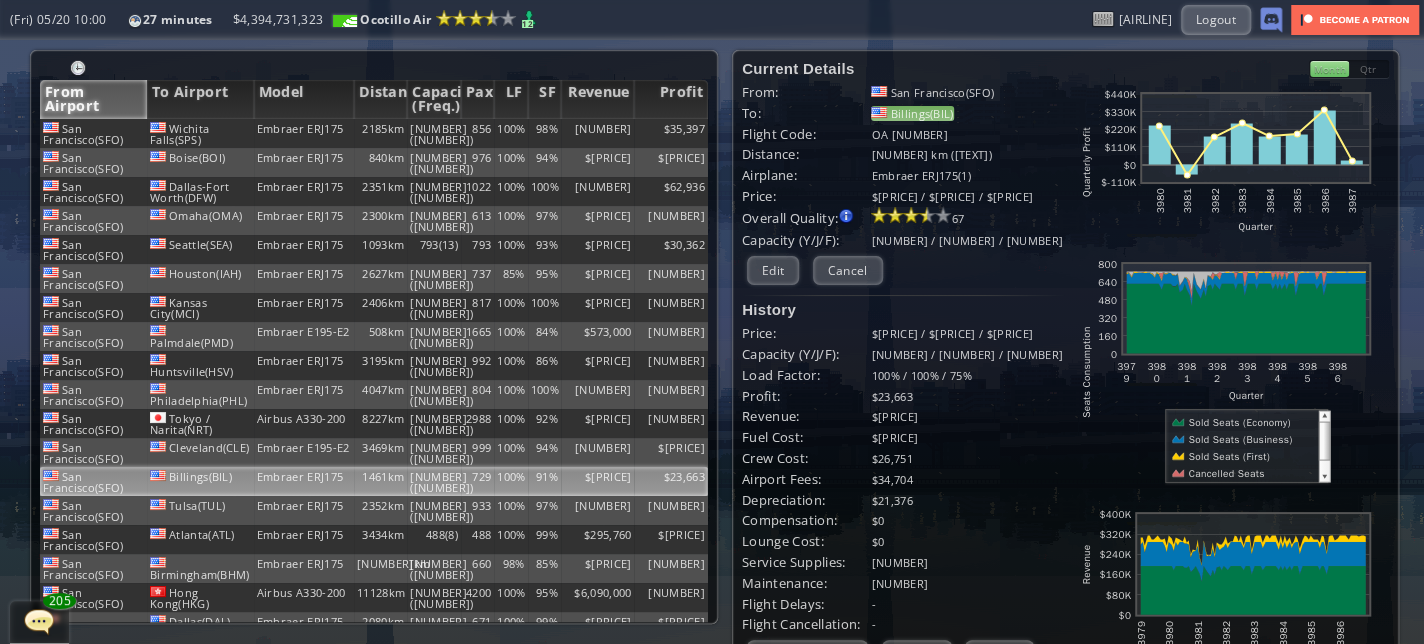 click on "Billings(BIL)" at bounding box center (912, 113) 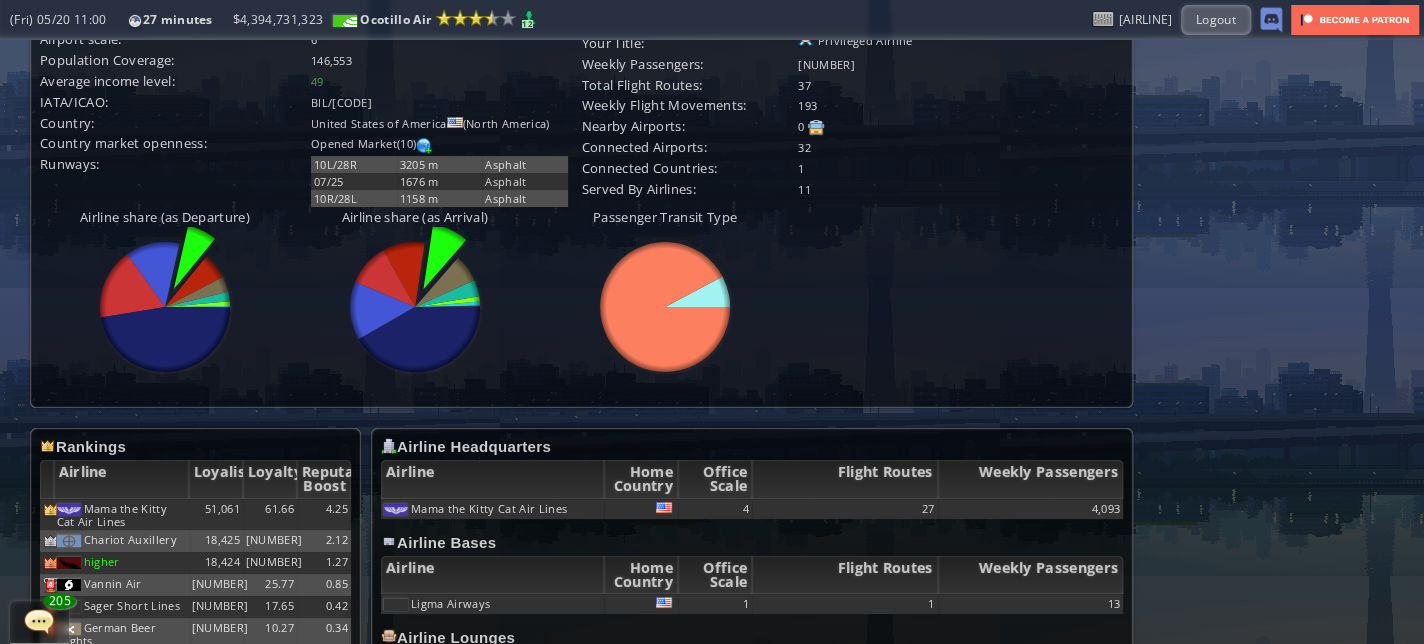 scroll, scrollTop: 700, scrollLeft: 0, axis: vertical 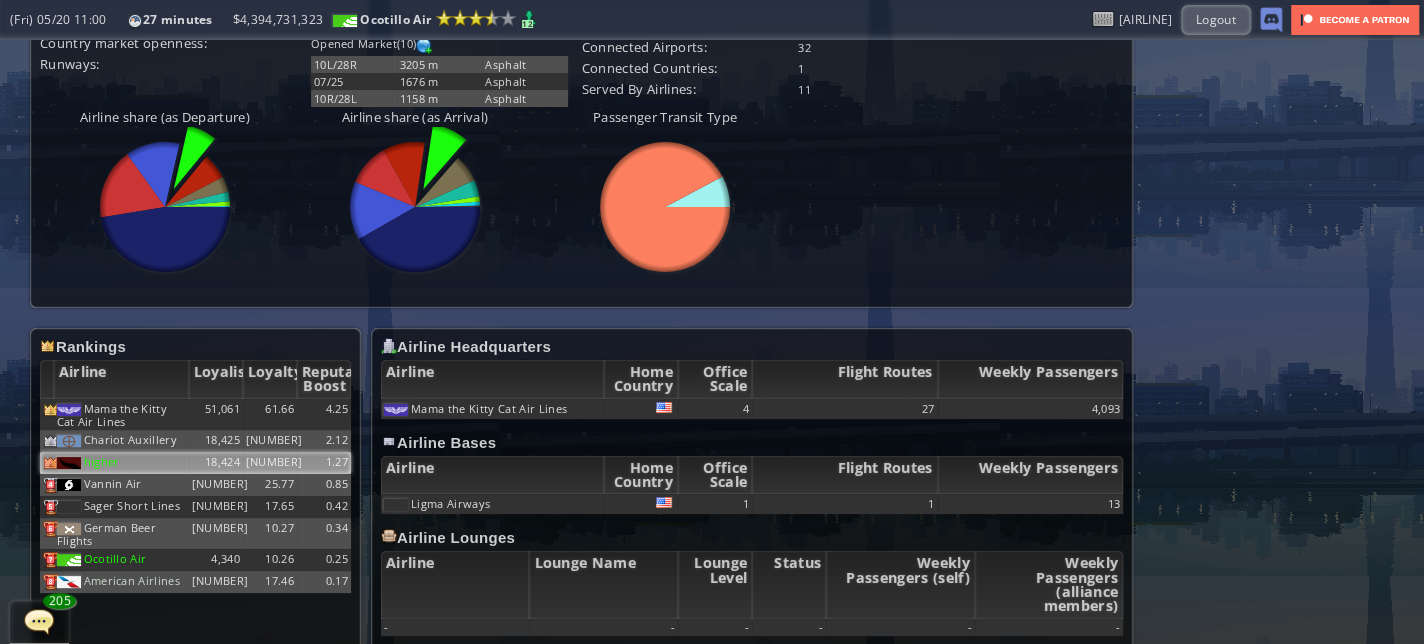 click on "higher" at bounding box center (112, 415) 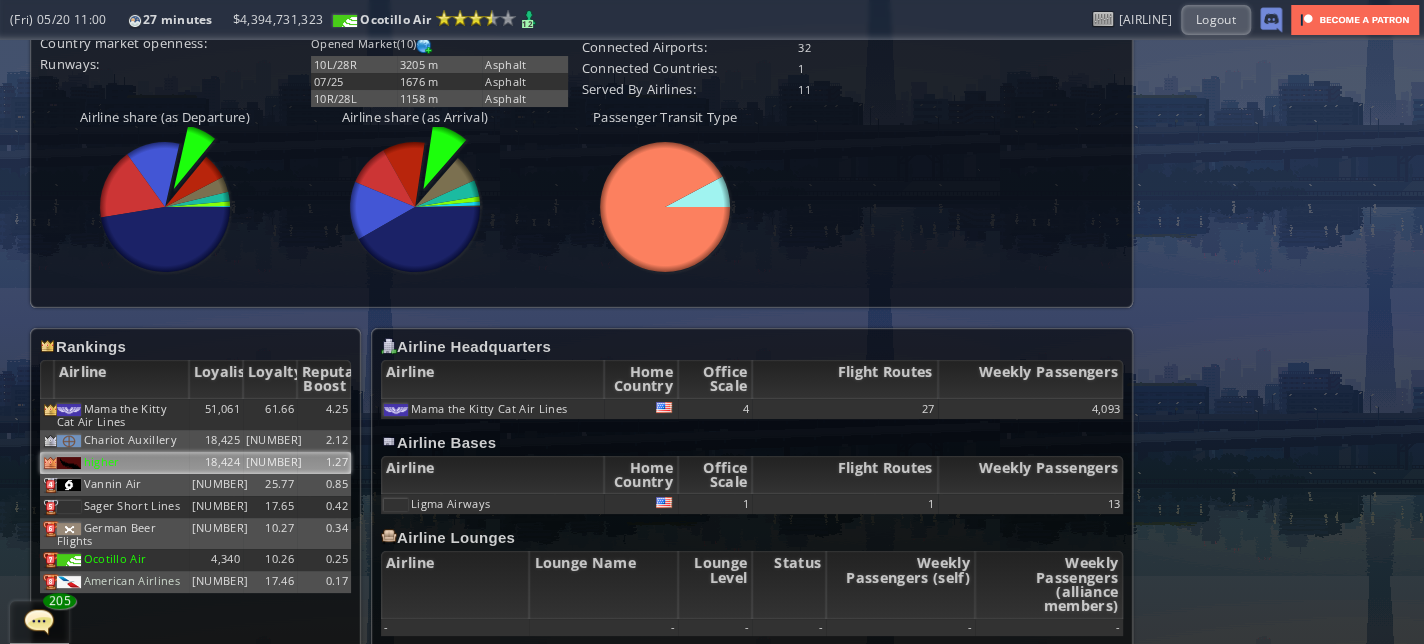 scroll, scrollTop: 0, scrollLeft: 0, axis: both 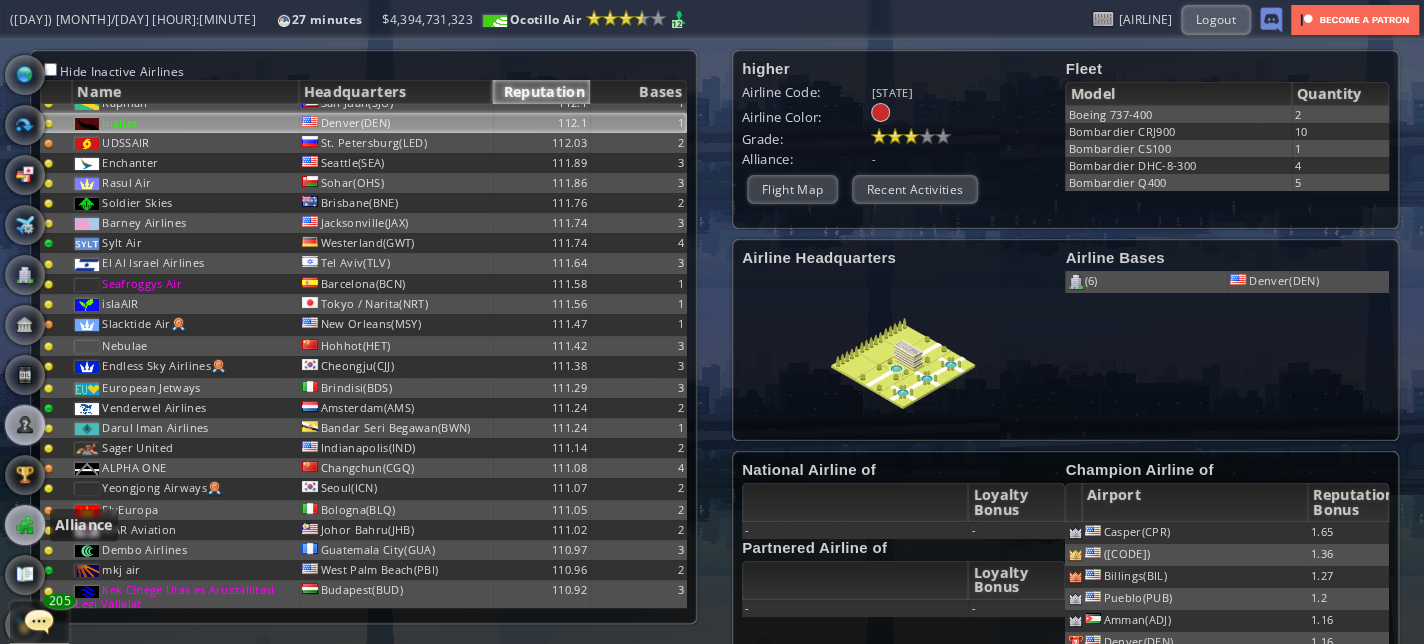 click at bounding box center [25, 525] 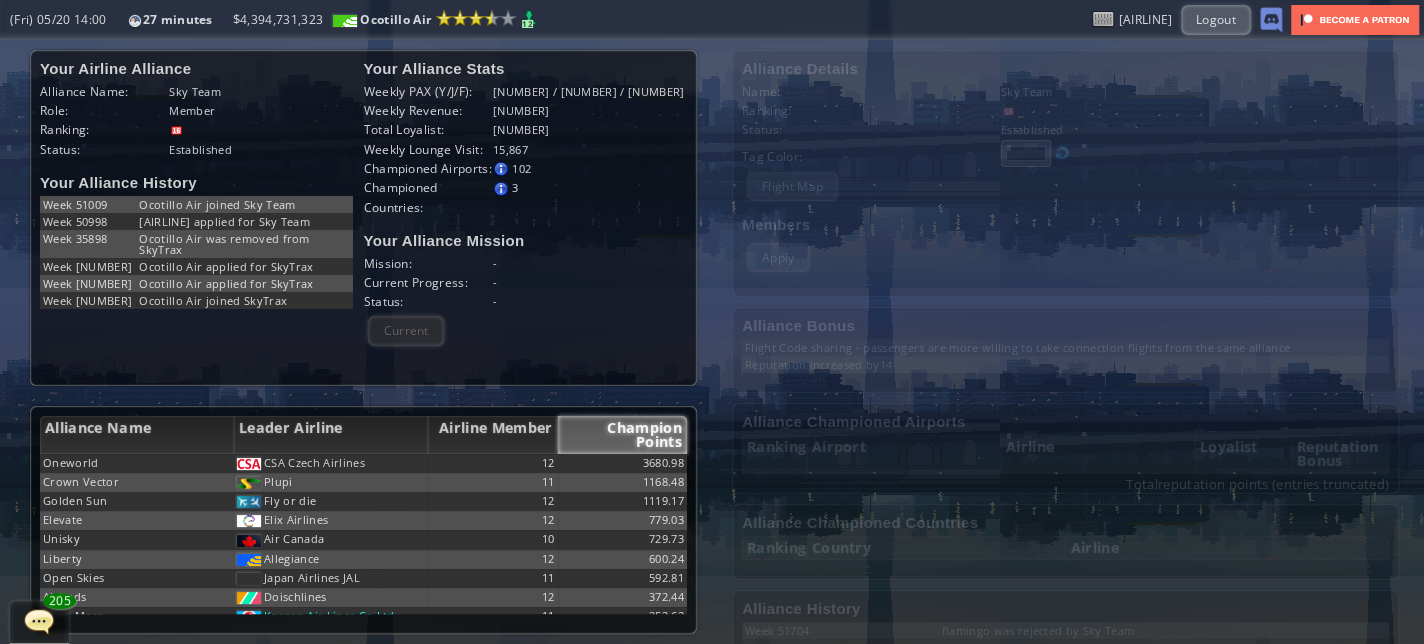 scroll, scrollTop: 280, scrollLeft: 0, axis: vertical 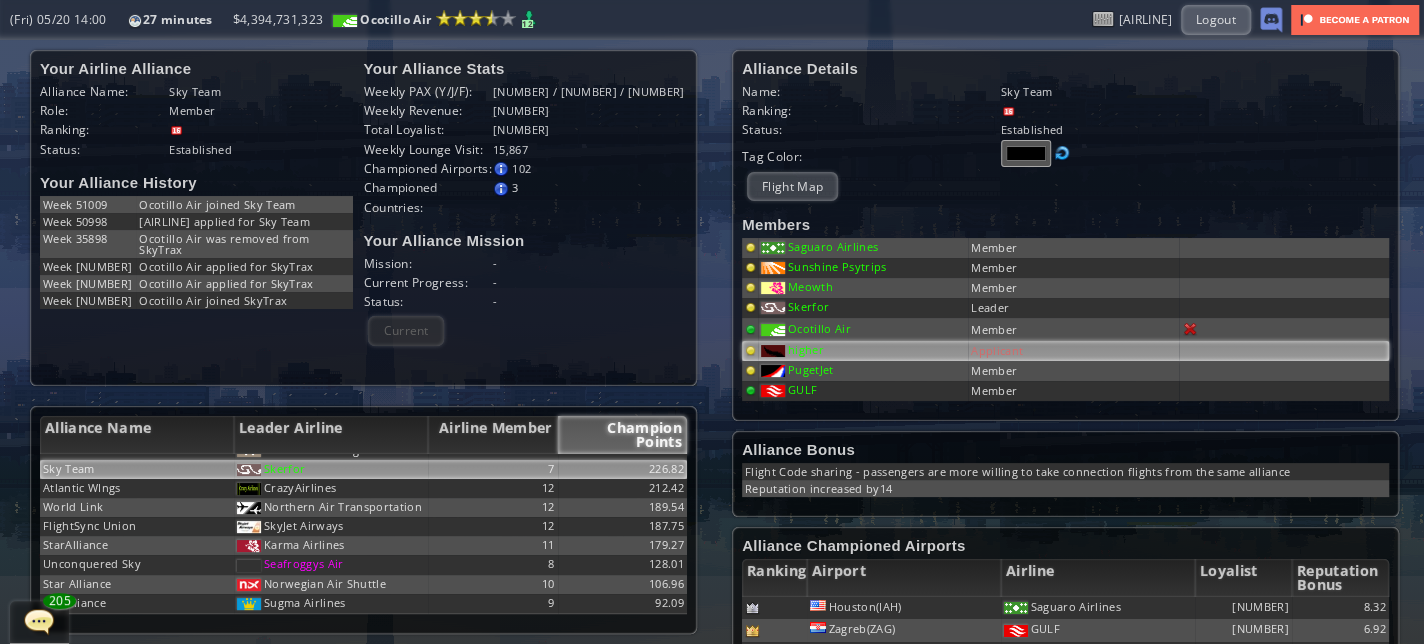 click on "higher" at bounding box center (833, 246) 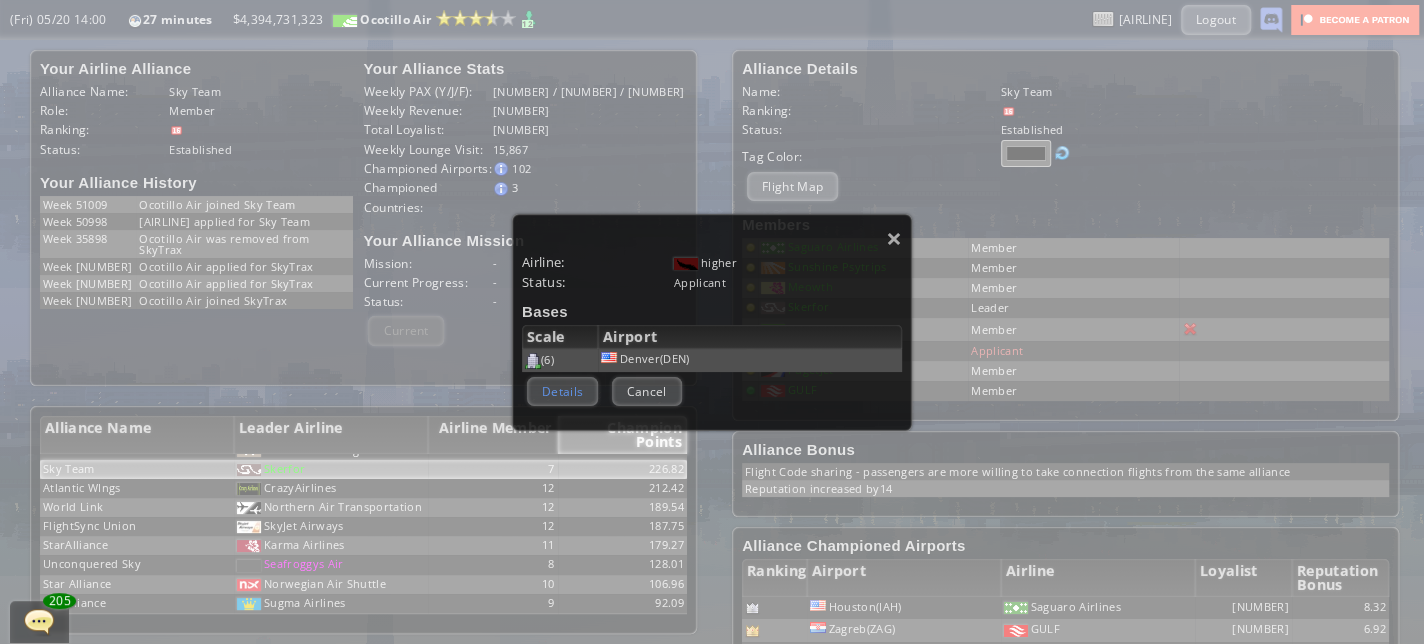 click on "Details" at bounding box center (562, 391) 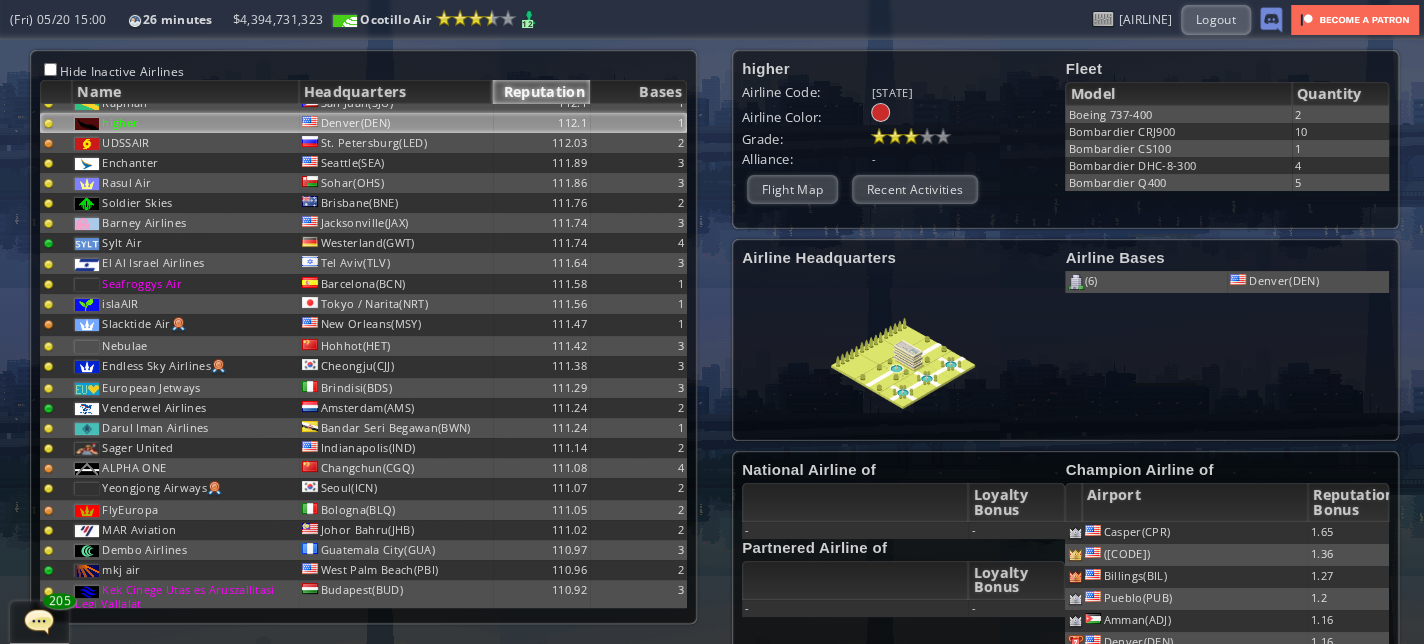 scroll, scrollTop: 6185, scrollLeft: 0, axis: vertical 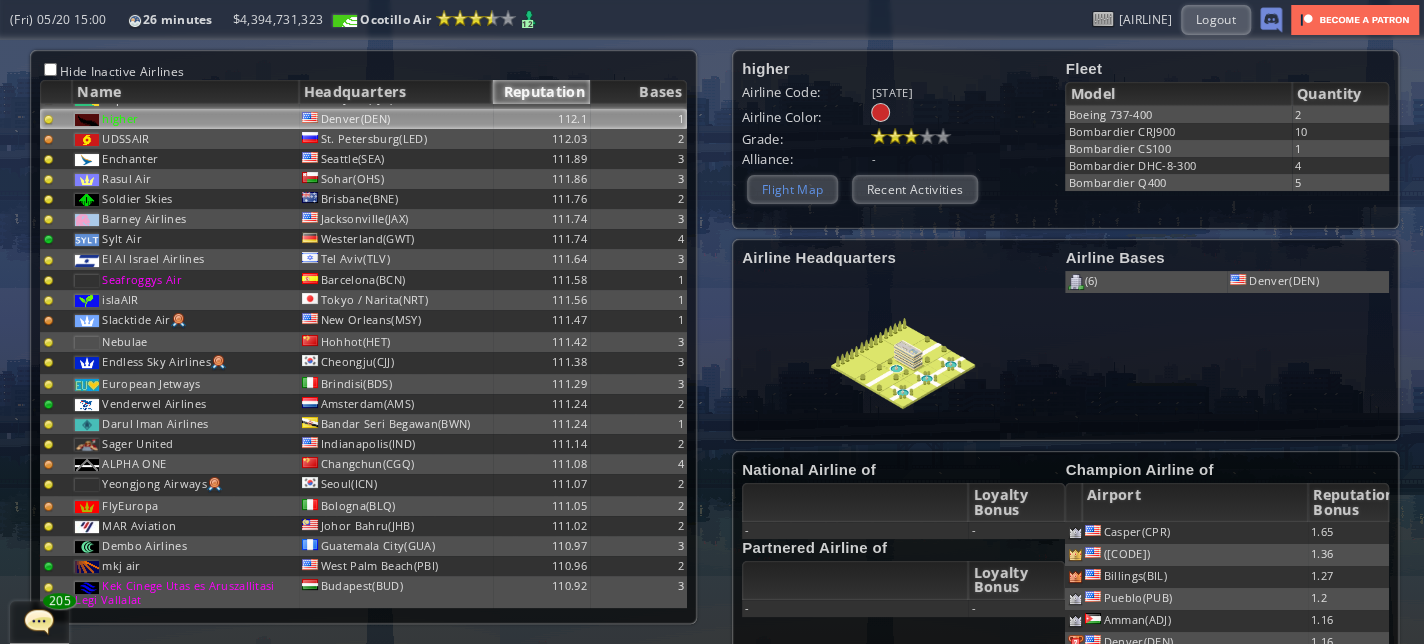click on "Flight Map" at bounding box center [792, 189] 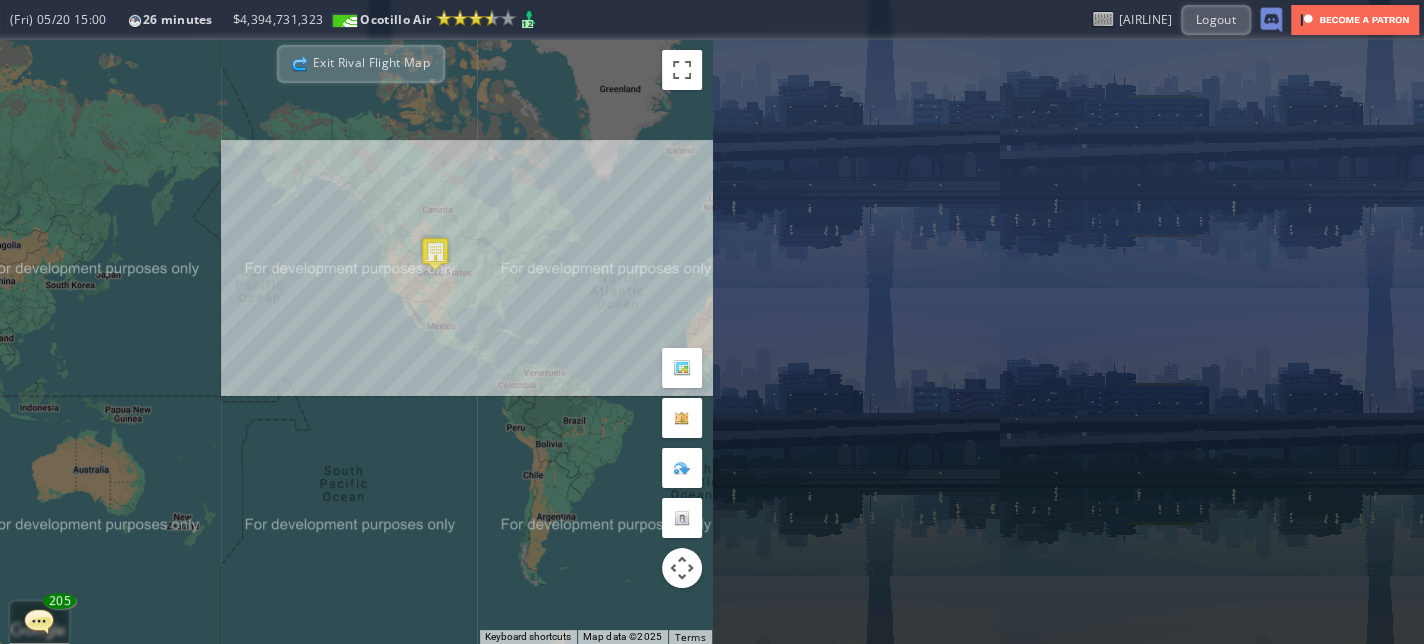 drag, startPoint x: 563, startPoint y: 420, endPoint x: 339, endPoint y: 416, distance: 224.0357 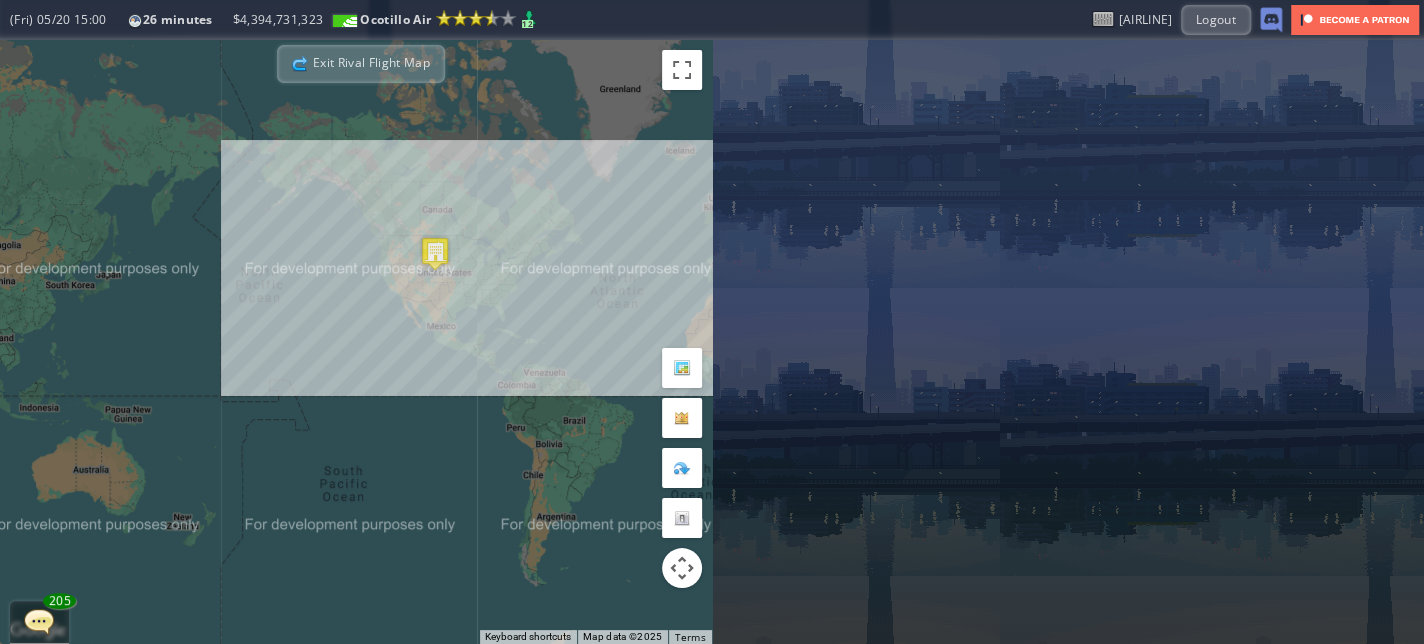 click on "To navigate, press the arrow keys." at bounding box center (356, 342) 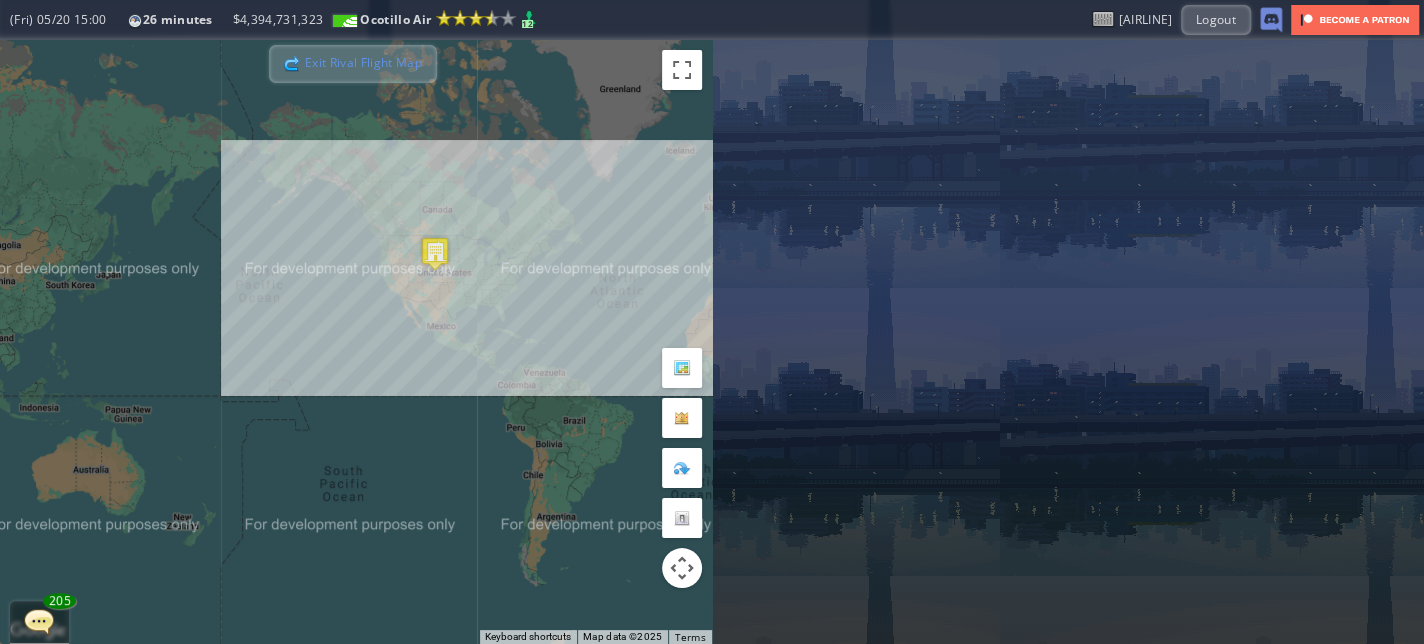 click on "Exit Rival Flight Map" at bounding box center (353, 64) 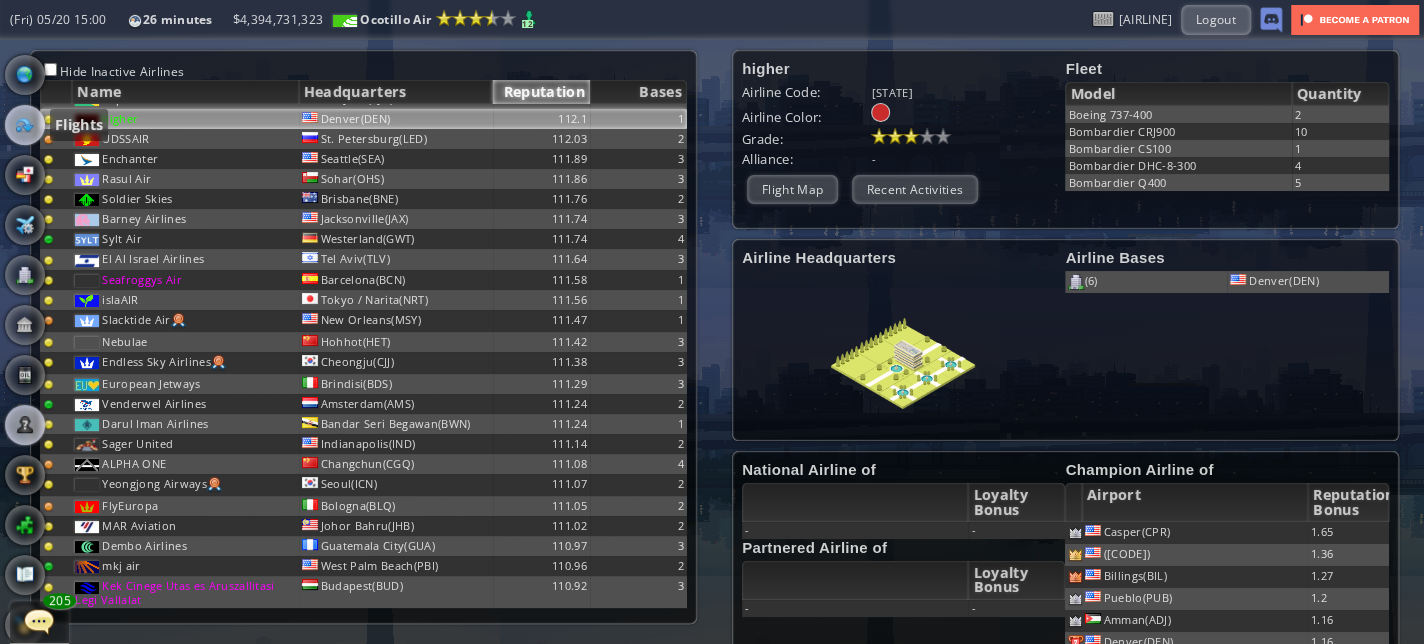click at bounding box center [25, 125] 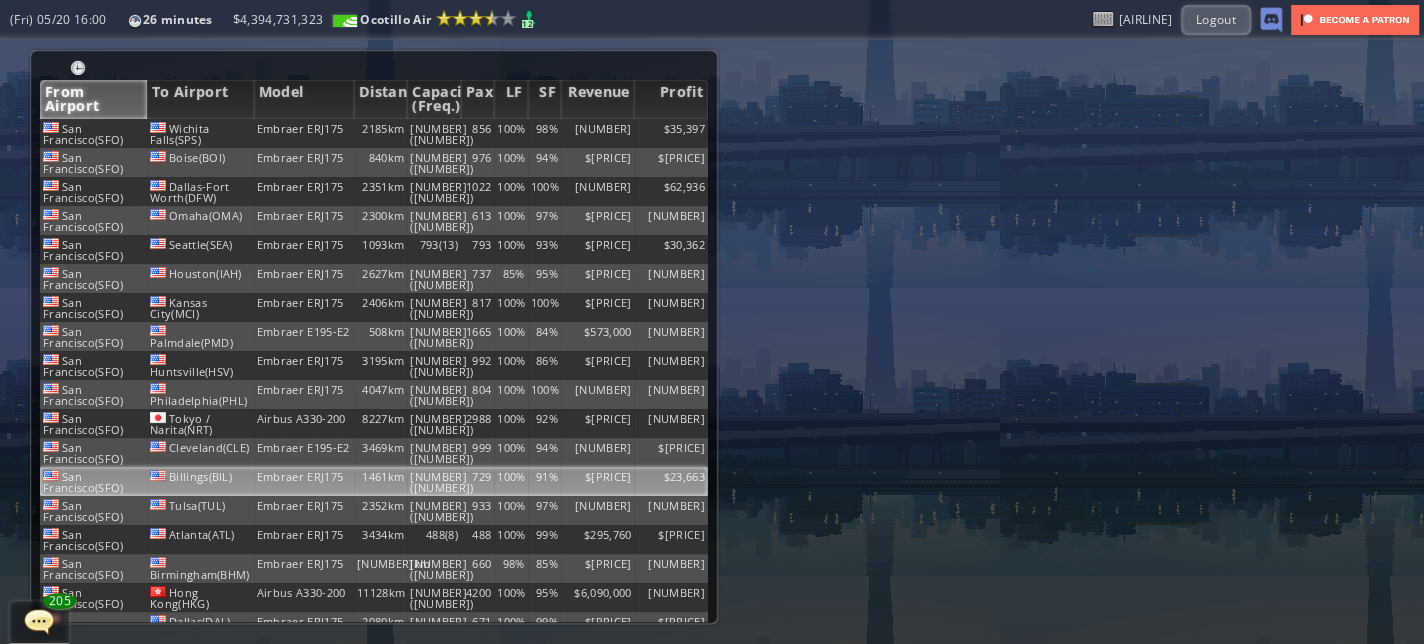 click on "91%" at bounding box center [544, 133] 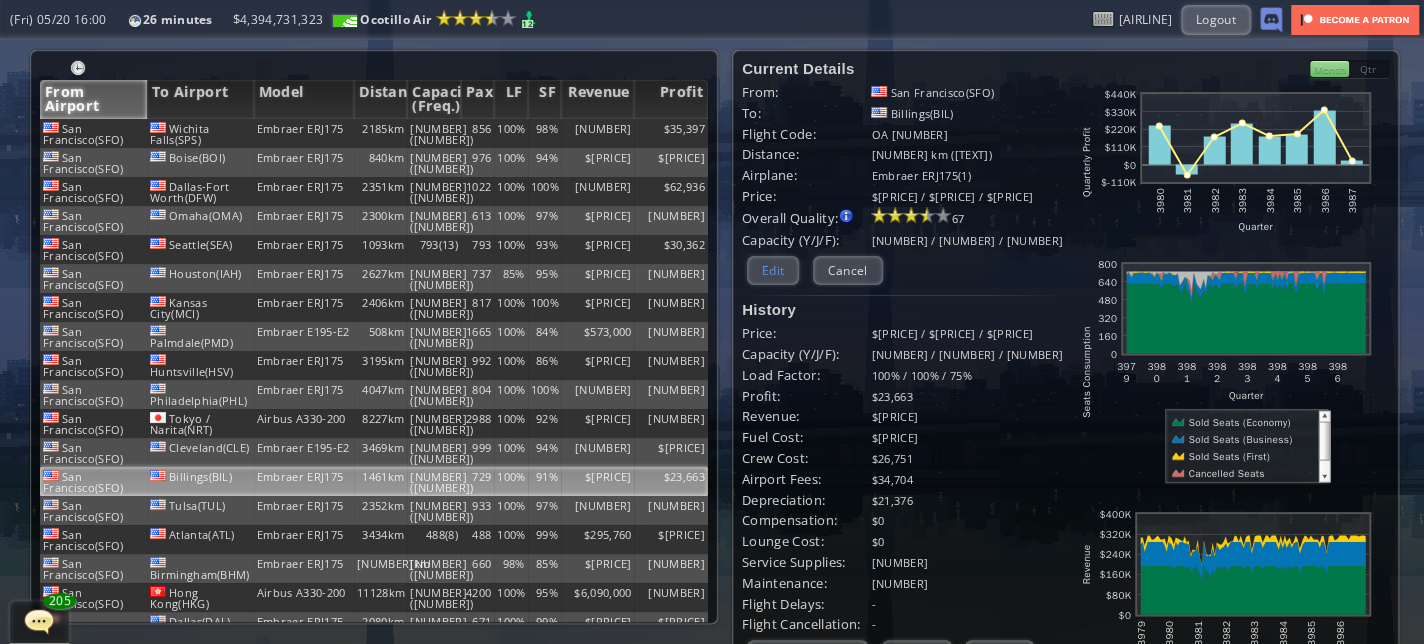 click on "Edit" at bounding box center [773, 270] 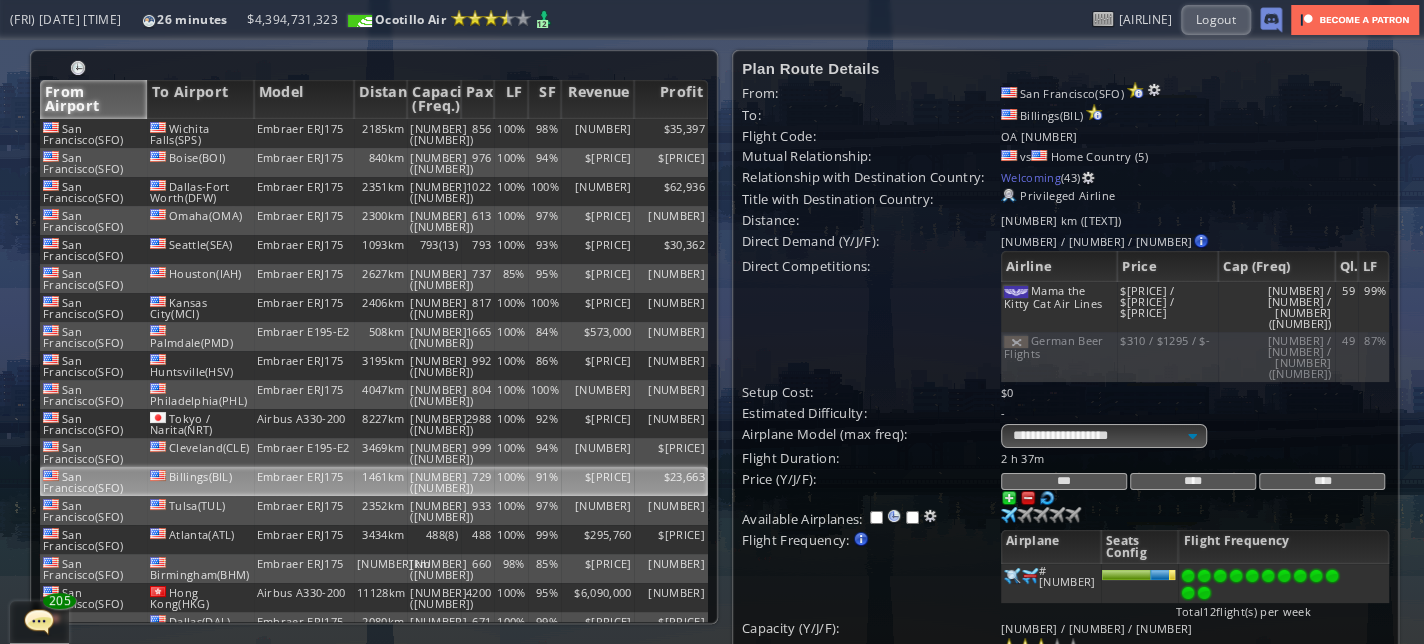 click on "(FRI) [DATE] [TIME]
[NUMBER] minutes
$ [PRICE]
Ocotillo Air
Reputation: [NUMBER] ([TEXT]) Next Grade: [NUMBER]
[NUMBER]
Ocotillo Air
$ [PRICE]
[NUMBER]
*********
Login
Sign Up
[USERNAME]
Logout" at bounding box center (712, 20) 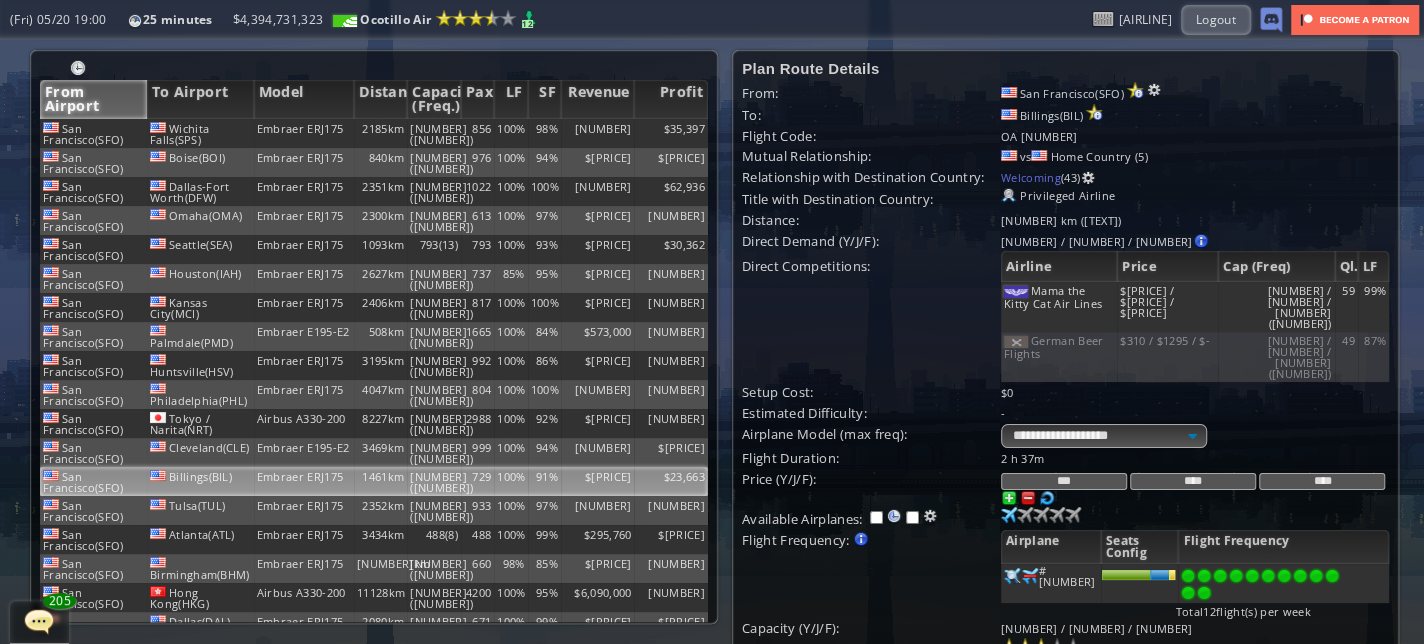 scroll, scrollTop: 100, scrollLeft: 0, axis: vertical 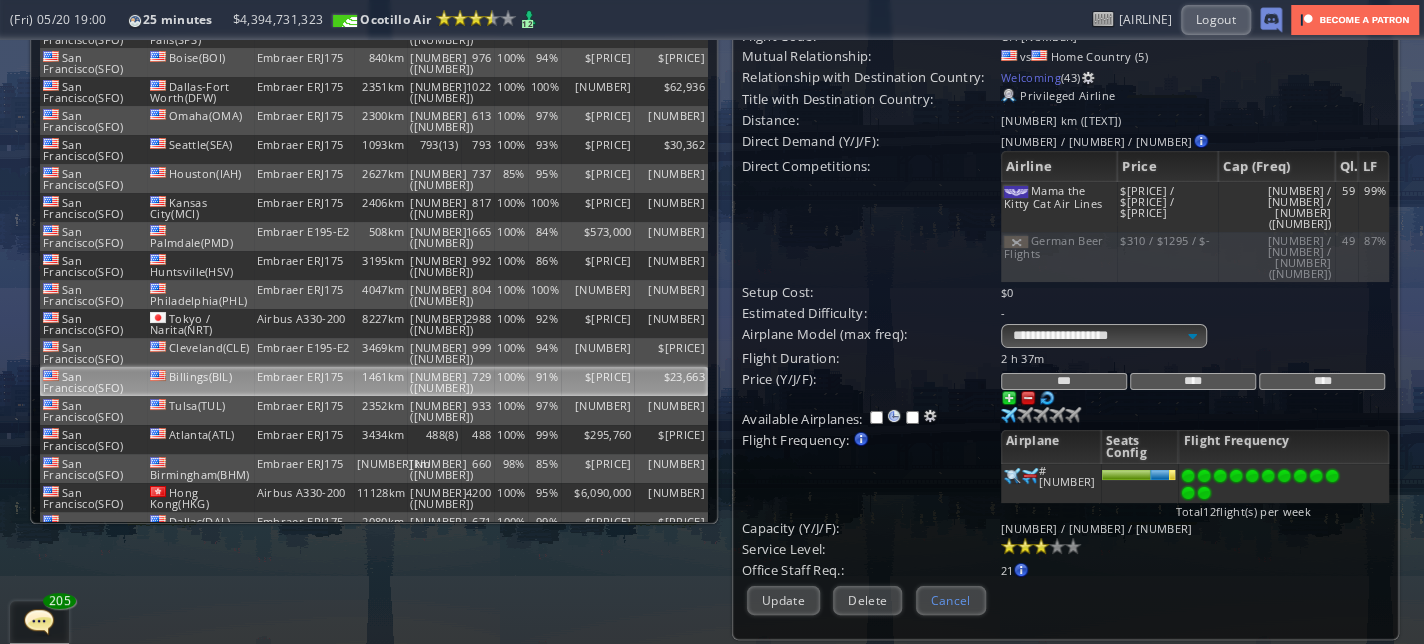 click on "Cancel" at bounding box center [951, 600] 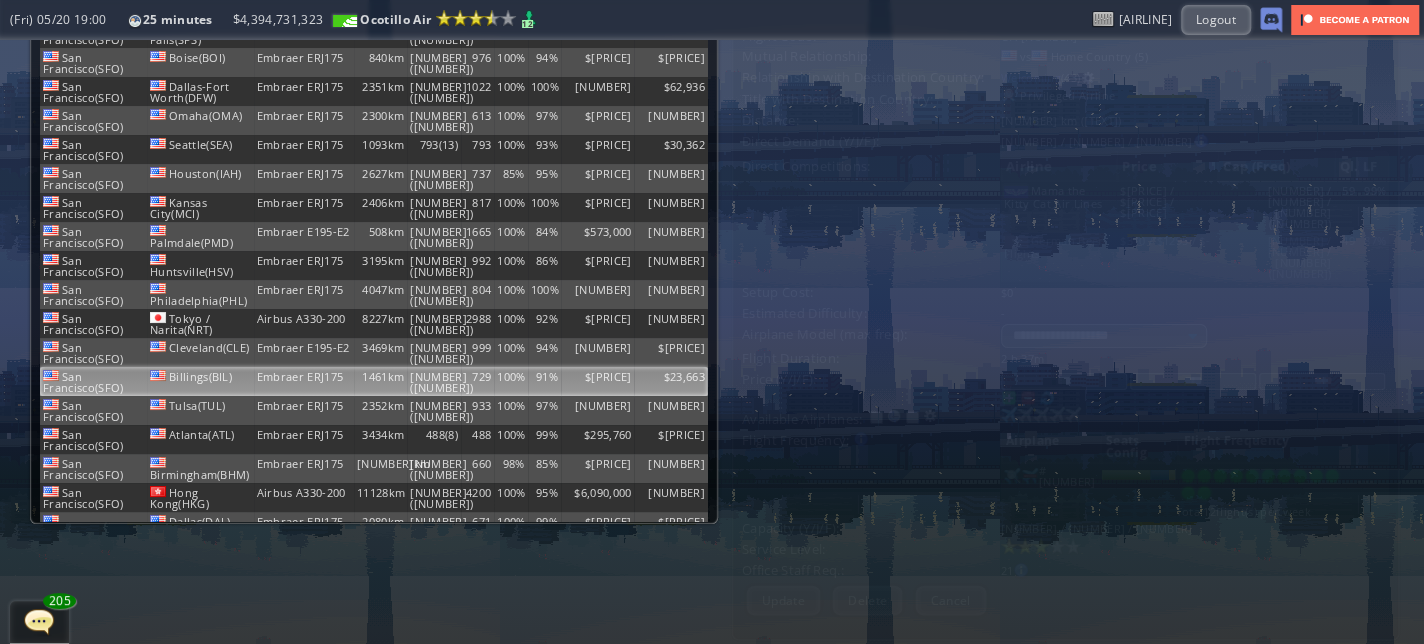 scroll, scrollTop: 0, scrollLeft: 0, axis: both 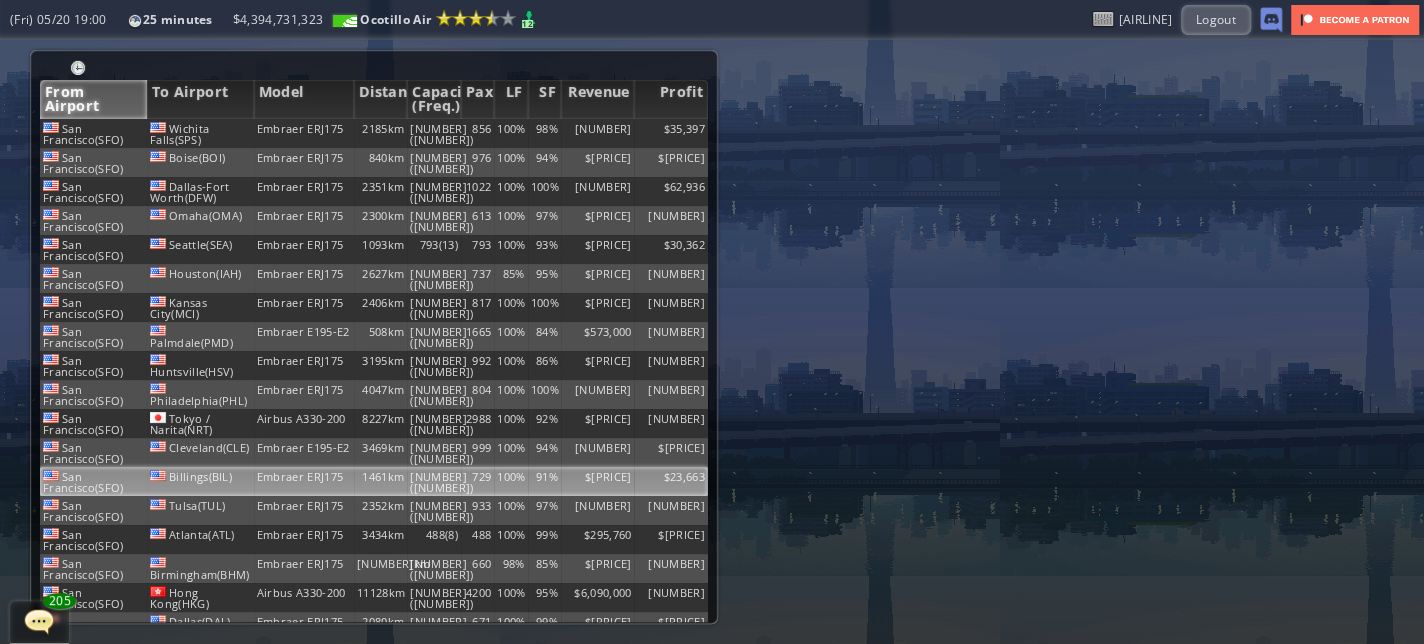 click on "$23,663" at bounding box center (671, 481) 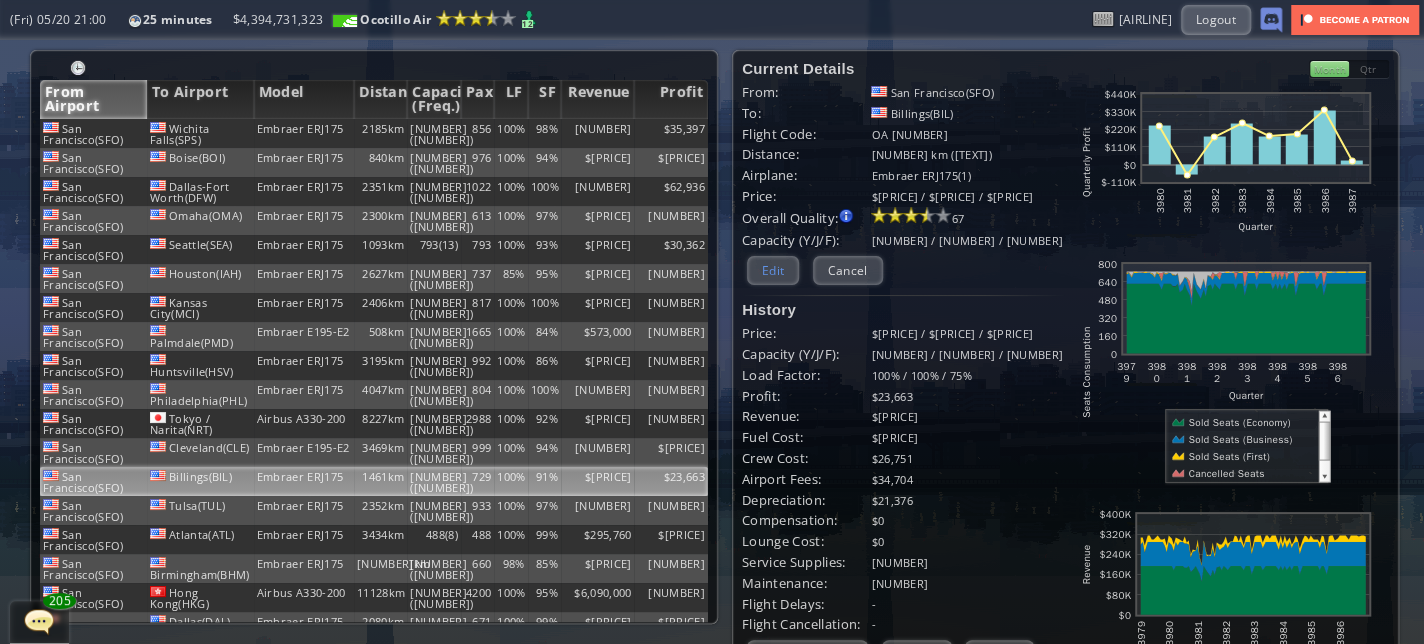 click on "Edit" at bounding box center (773, 270) 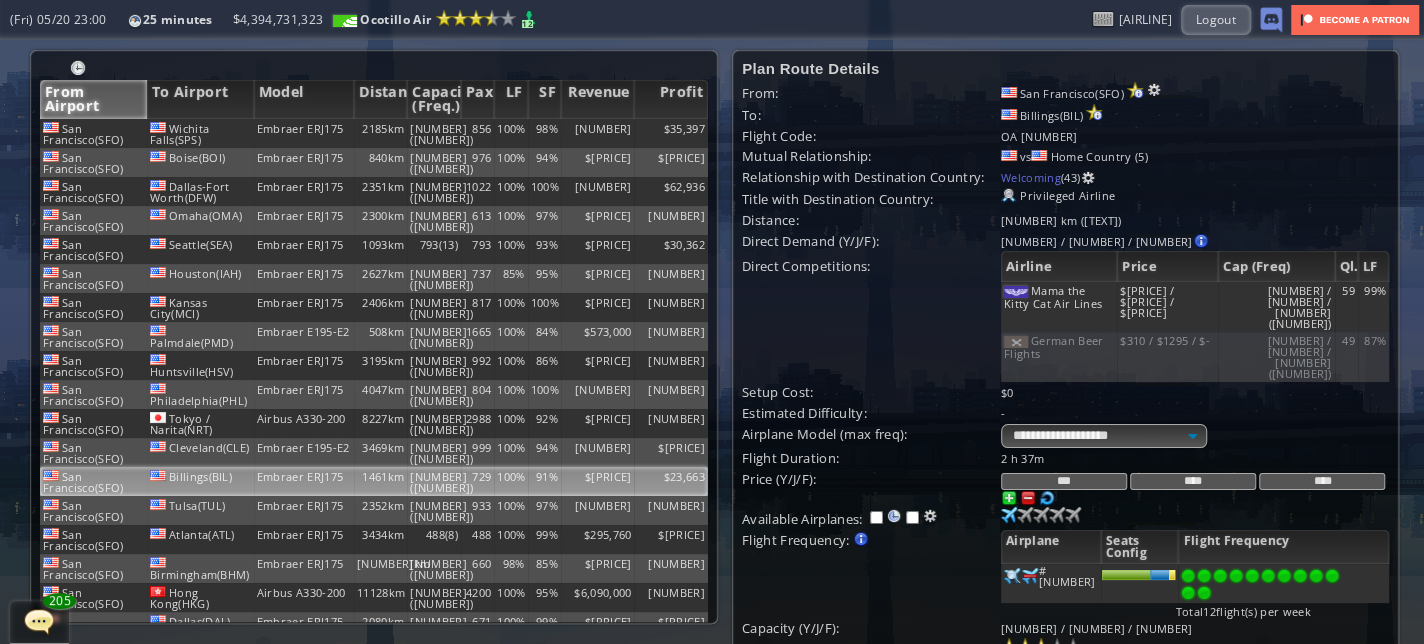 click on "Flight Frequency:
Increase/decrease the flight frequency by selecting/deselecting the airplane icons." at bounding box center [871, 458] 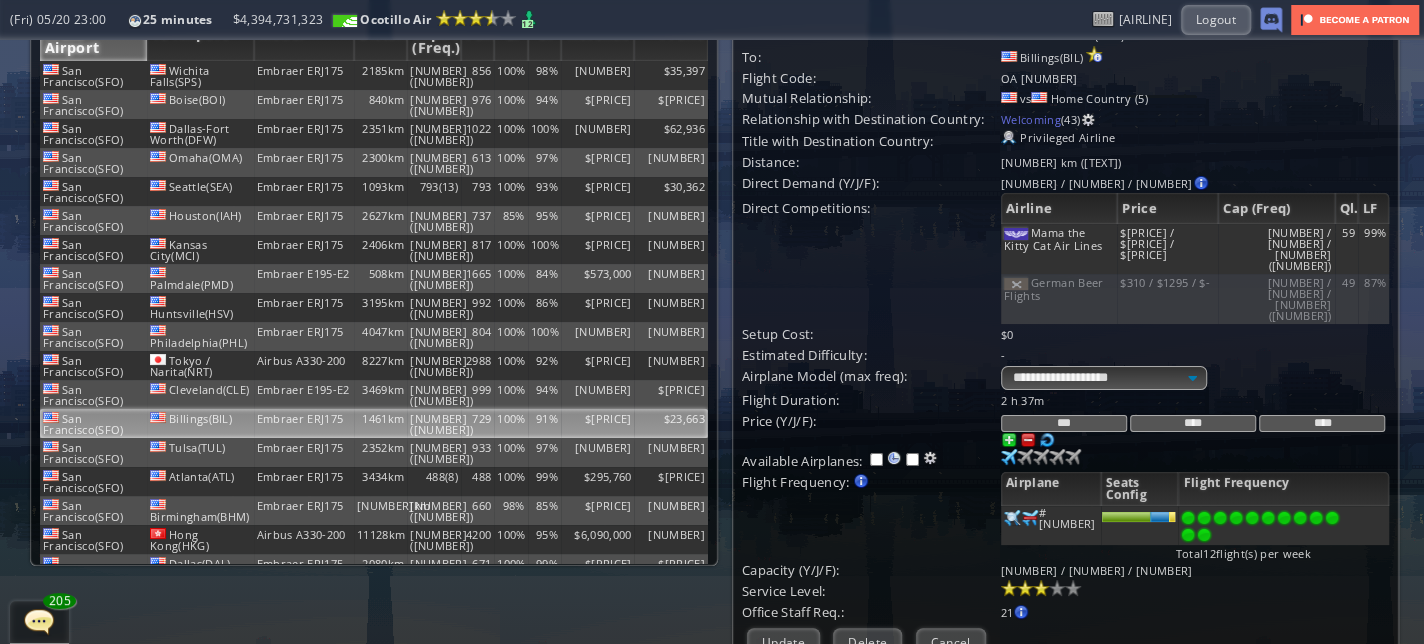 scroll, scrollTop: 100, scrollLeft: 0, axis: vertical 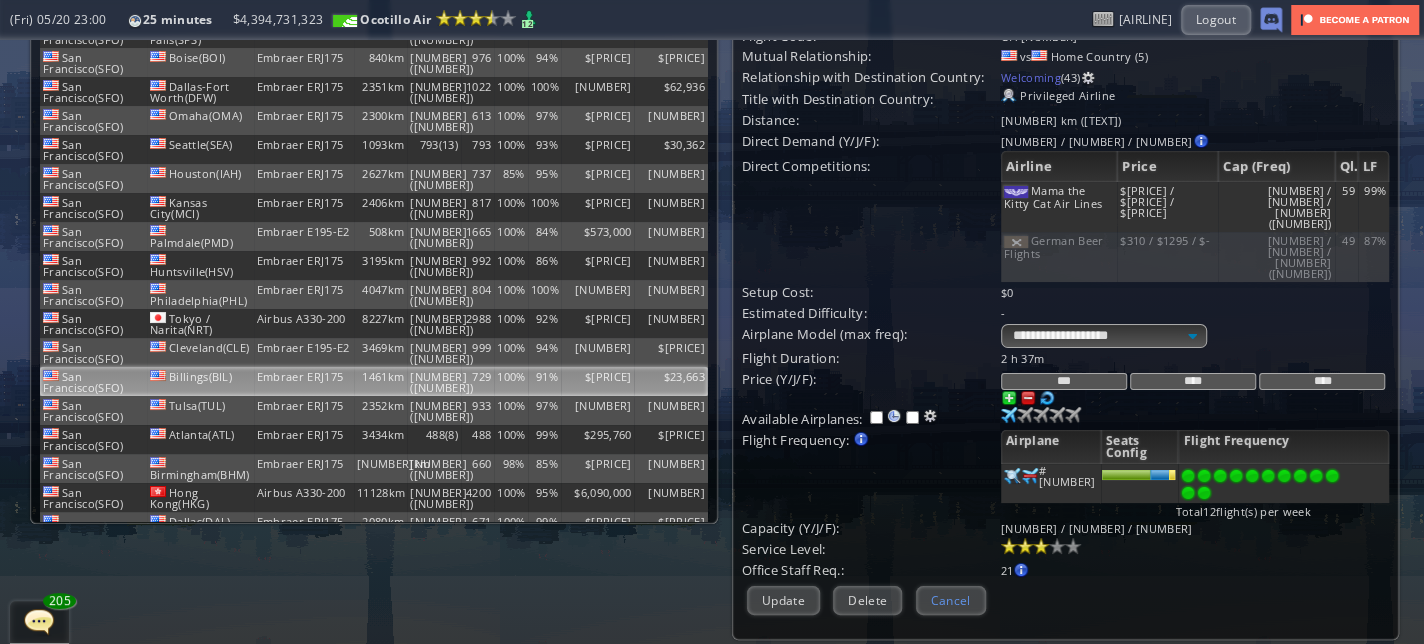 click on "Cancel" at bounding box center (951, 600) 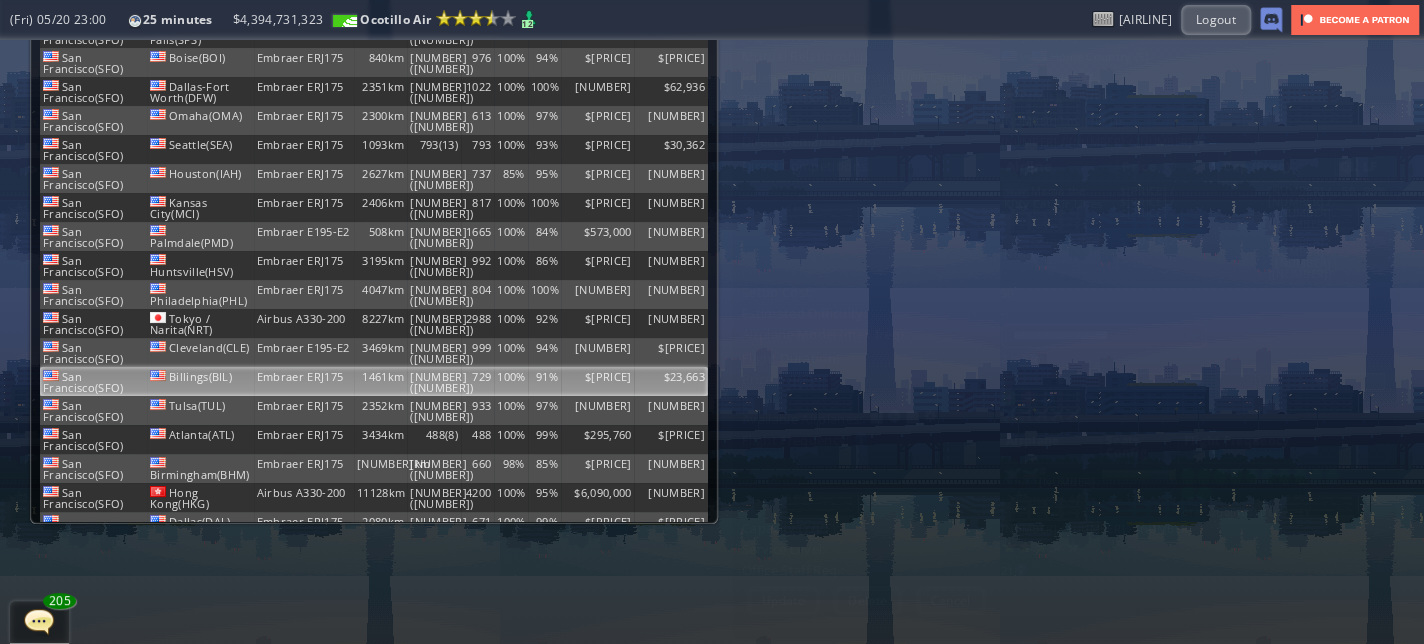 scroll, scrollTop: 0, scrollLeft: 0, axis: both 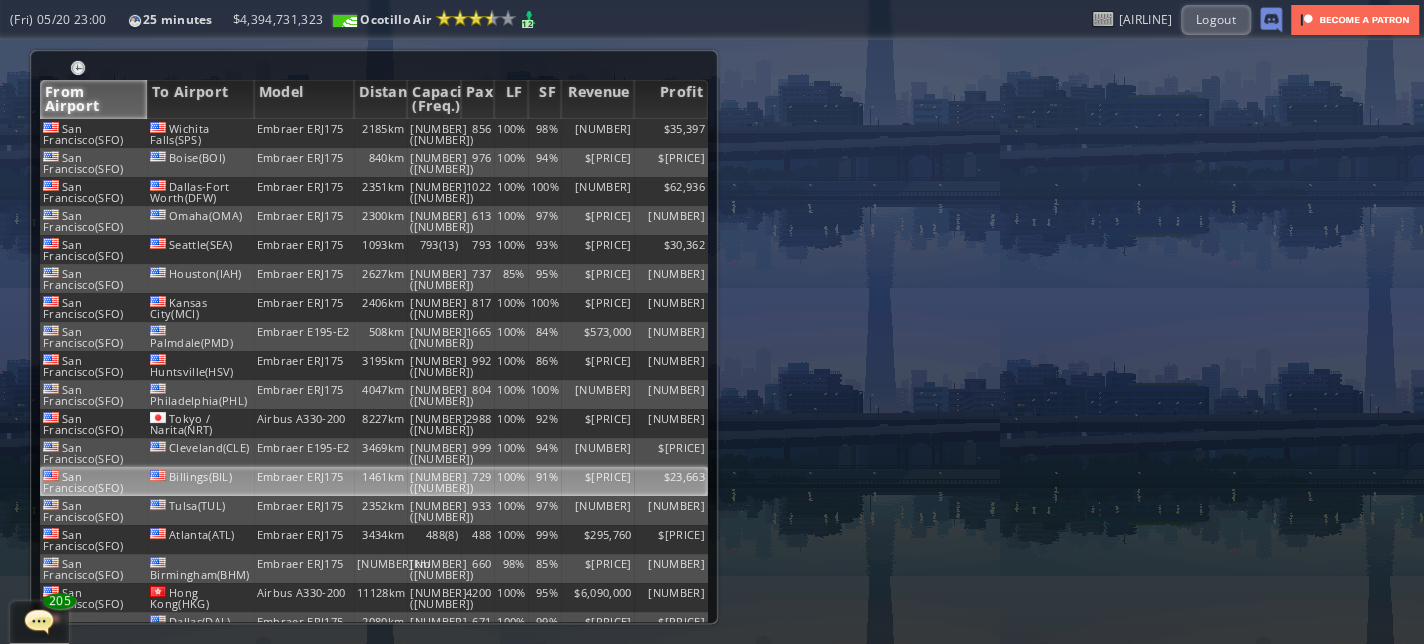 click on "100%" at bounding box center (510, 481) 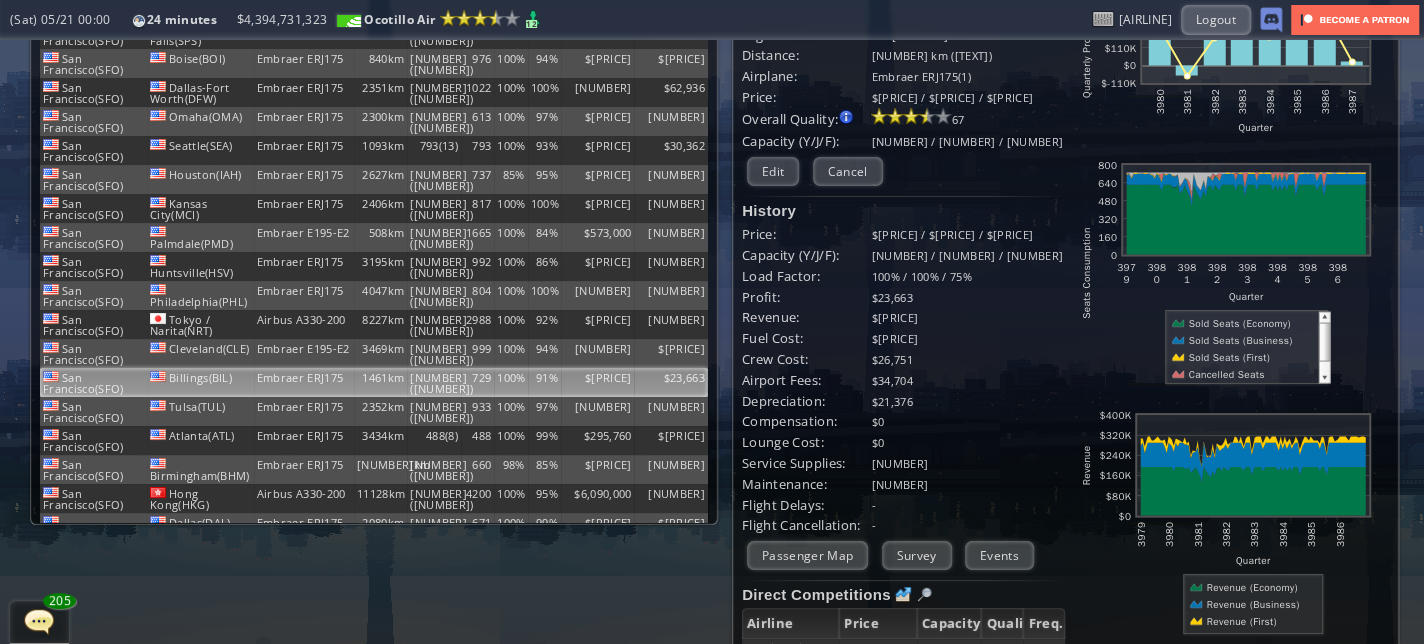 scroll, scrollTop: 100, scrollLeft: 0, axis: vertical 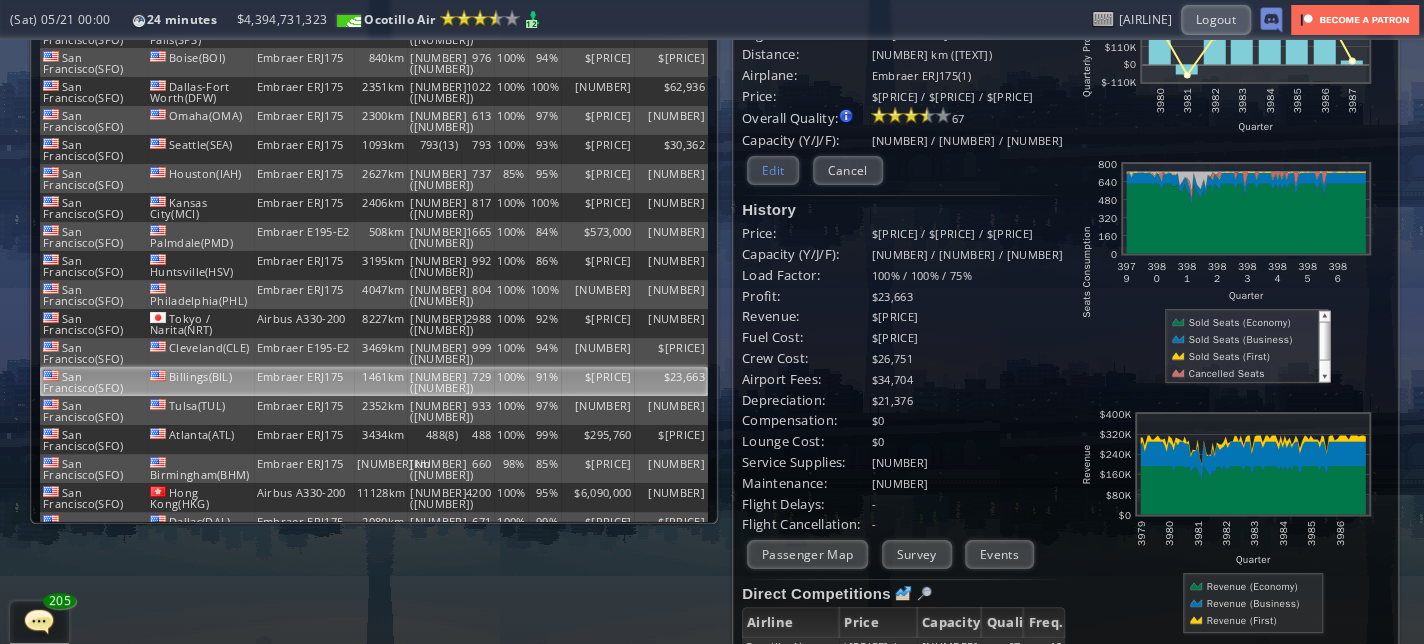 click on "Edit" at bounding box center [773, 170] 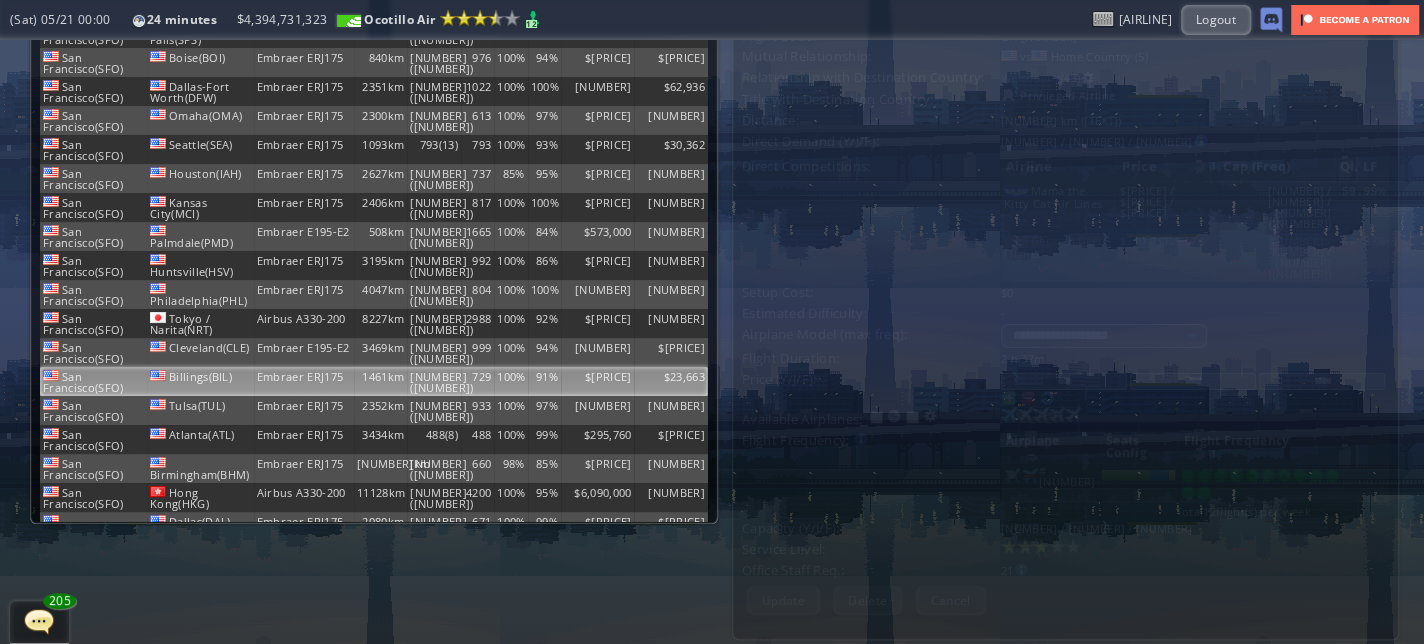 scroll, scrollTop: 0, scrollLeft: 0, axis: both 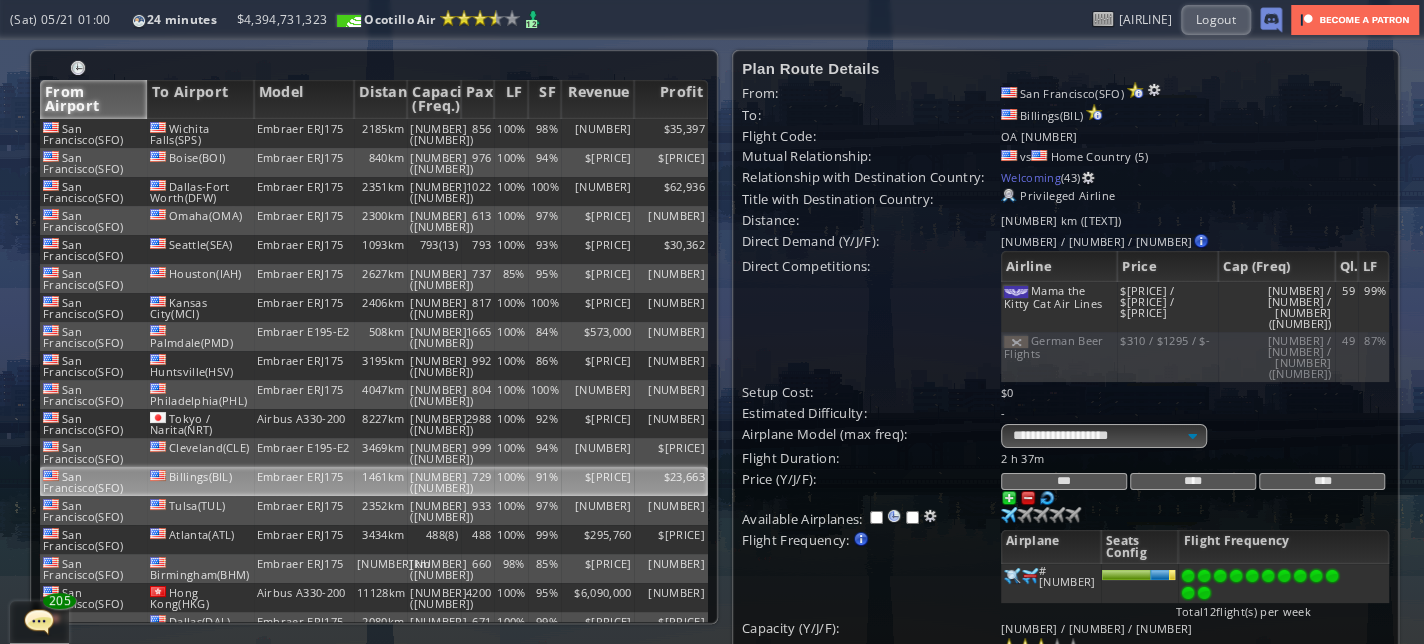 click on "***" at bounding box center (1064, 481) 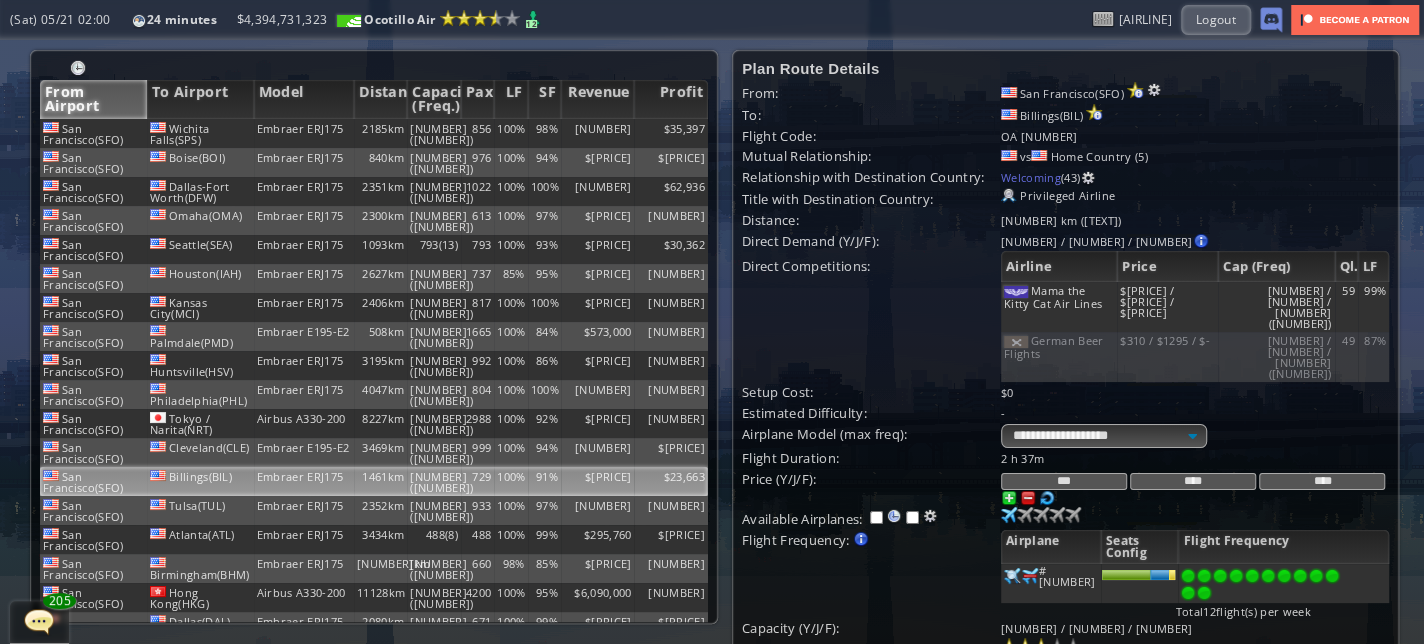 drag, startPoint x: 1075, startPoint y: 435, endPoint x: 1065, endPoint y: 436, distance: 10.049875 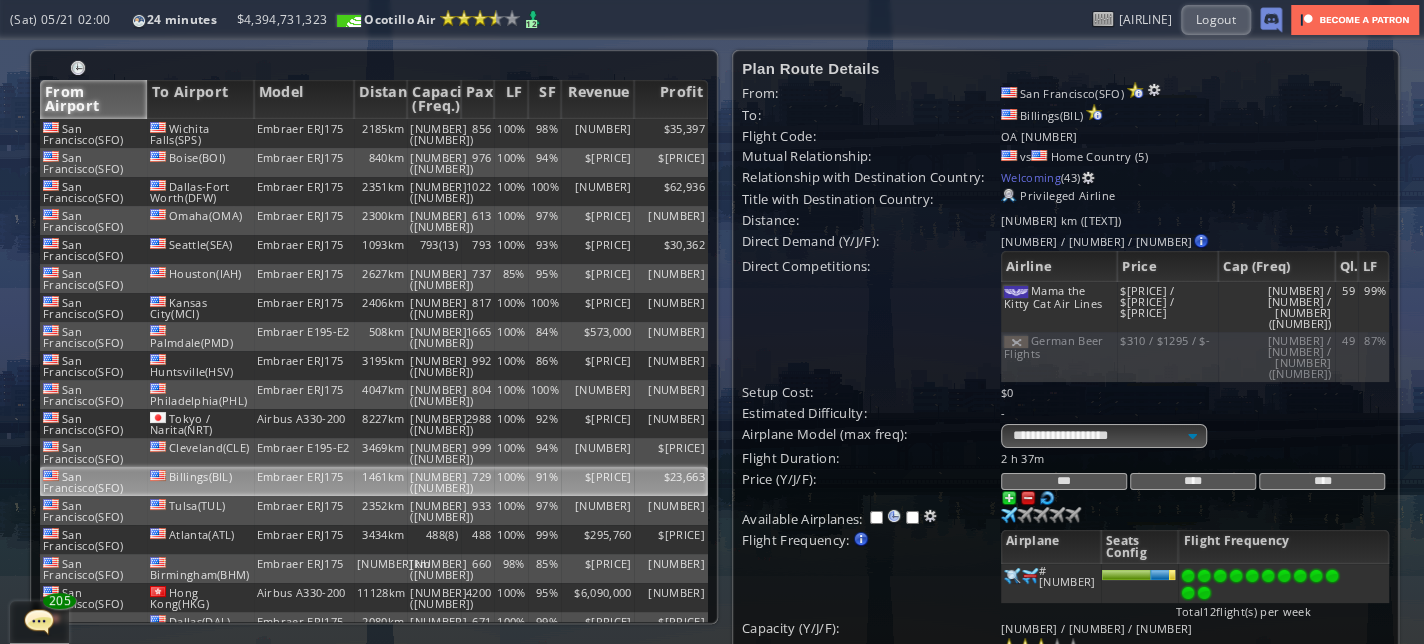 click on "***" at bounding box center (1064, 481) 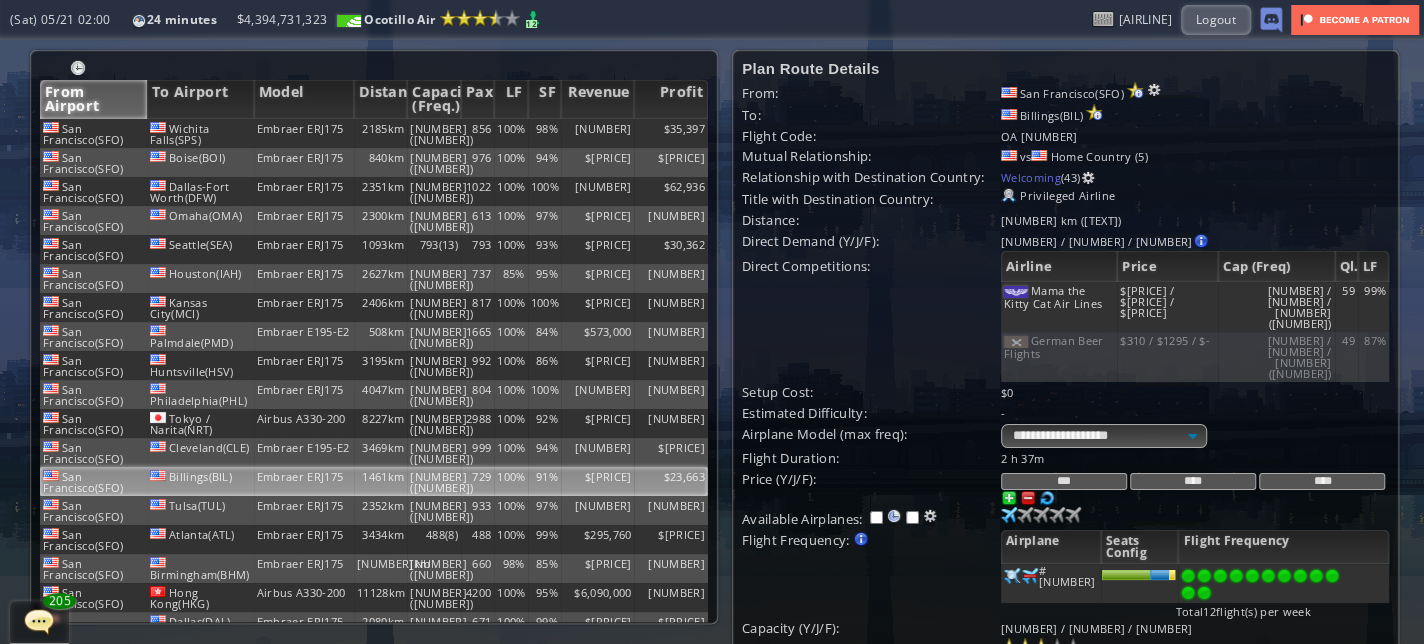 type on "***" 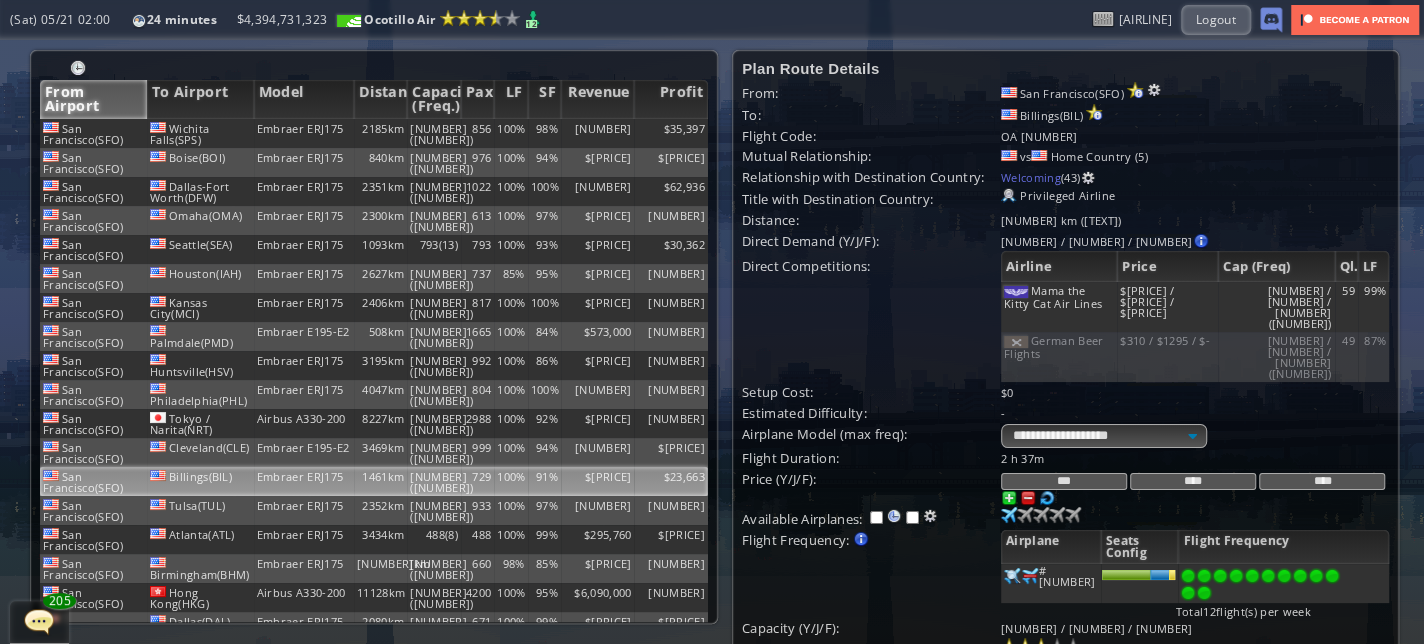 click on "****" at bounding box center (1193, 481) 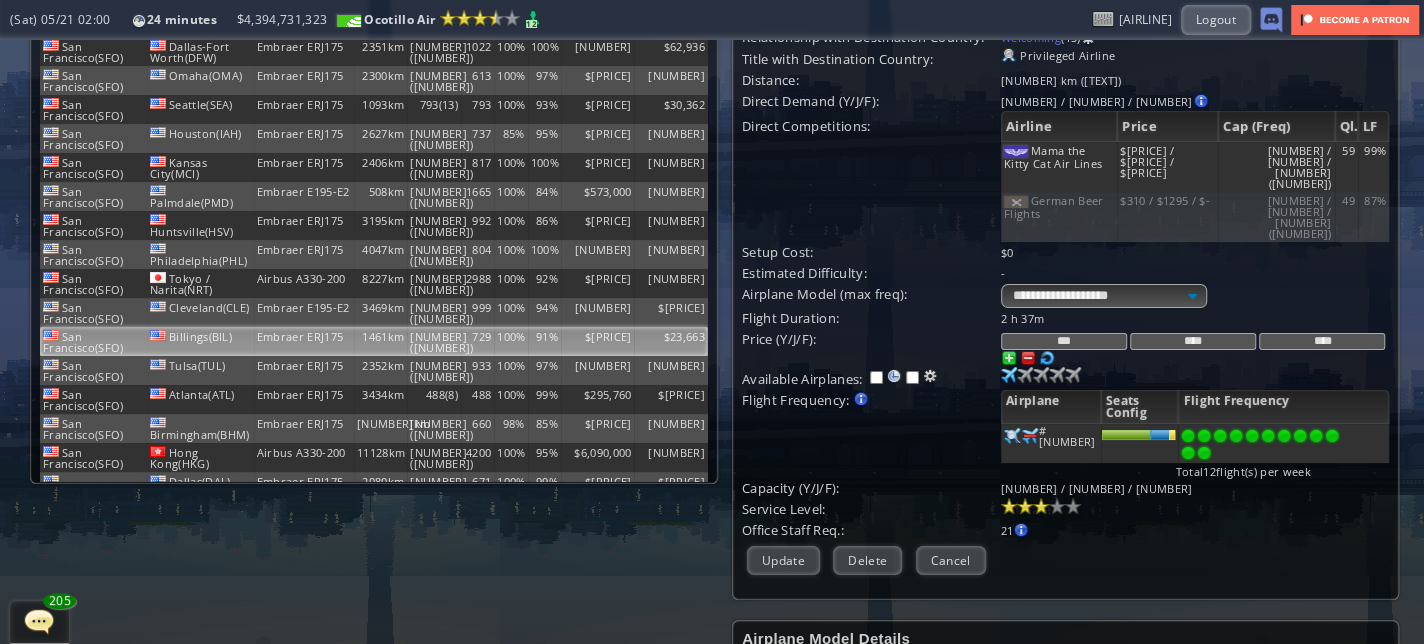 scroll, scrollTop: 200, scrollLeft: 0, axis: vertical 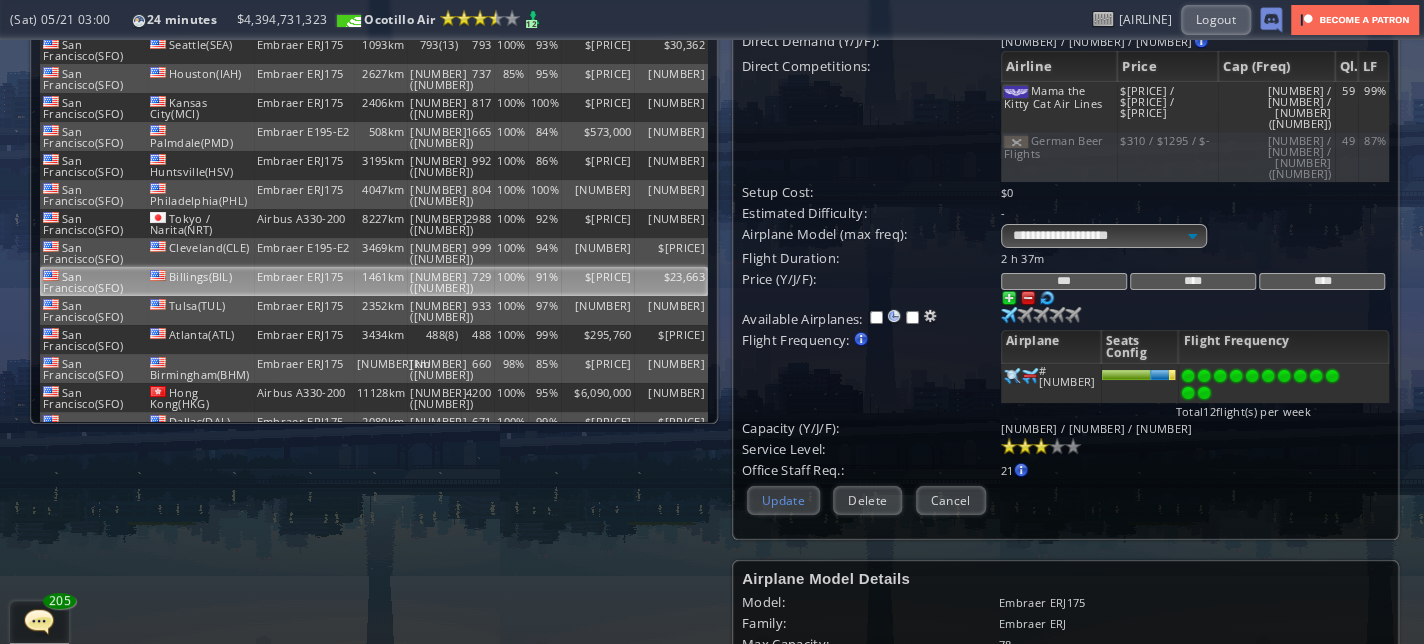 type on "****" 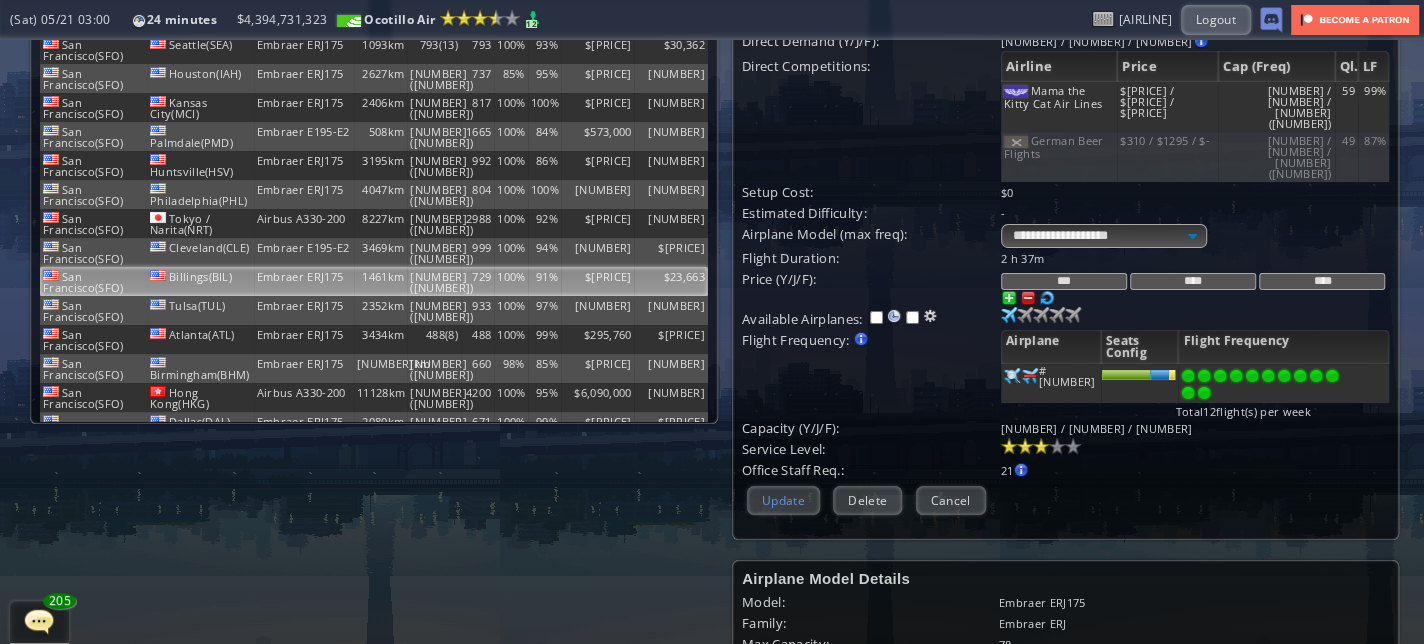 click on "Update" at bounding box center (783, 500) 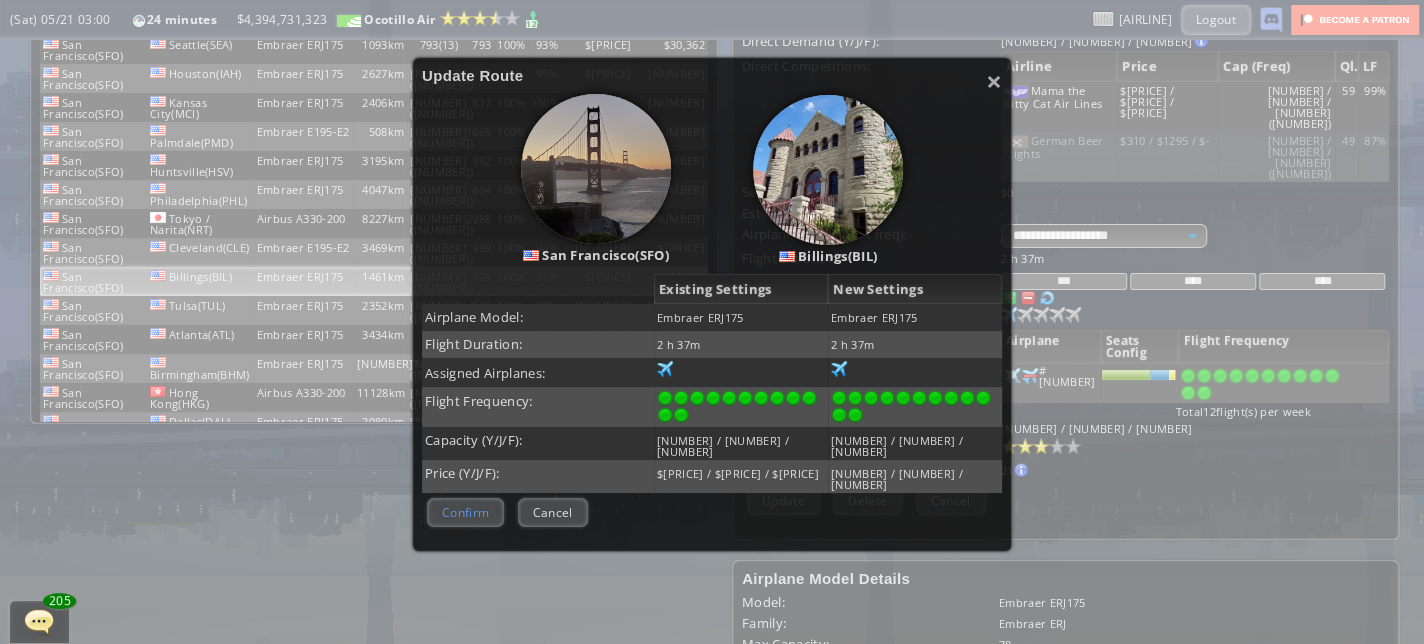 click on "×
Update Route
[CITY]([CODE])
[CITY]([CODE])
Existing Settings
New Settings
Airplane Model:
[AIRLINE MODEL]
[AIRLINE MODEL]
Flight Duration:
[DURATION]
[DURATION]
Assigned Airplanes:
[NUMBER] [NUMBER]
[NUMBER] [NUMBER]
Flight Frequency:
Capacity (Y/J/F):
[NUMBER] / [NUMBER] / [NUMBER]
[NUMBER] / [NUMBER] / [NUMBER]
Price (Y/J/F):
[PRICE] / [PRICE] / [PRICE]
[PRICE] / [PRICE] / [PRICE]
Negotiation Difficulty :
Too hard! Reduce frequency, change airport or improve relationship first.
Difficulty value should be less than delegates available below.
Hover over the Red Cross icon above for details.
Delegates" at bounding box center (712, 322) 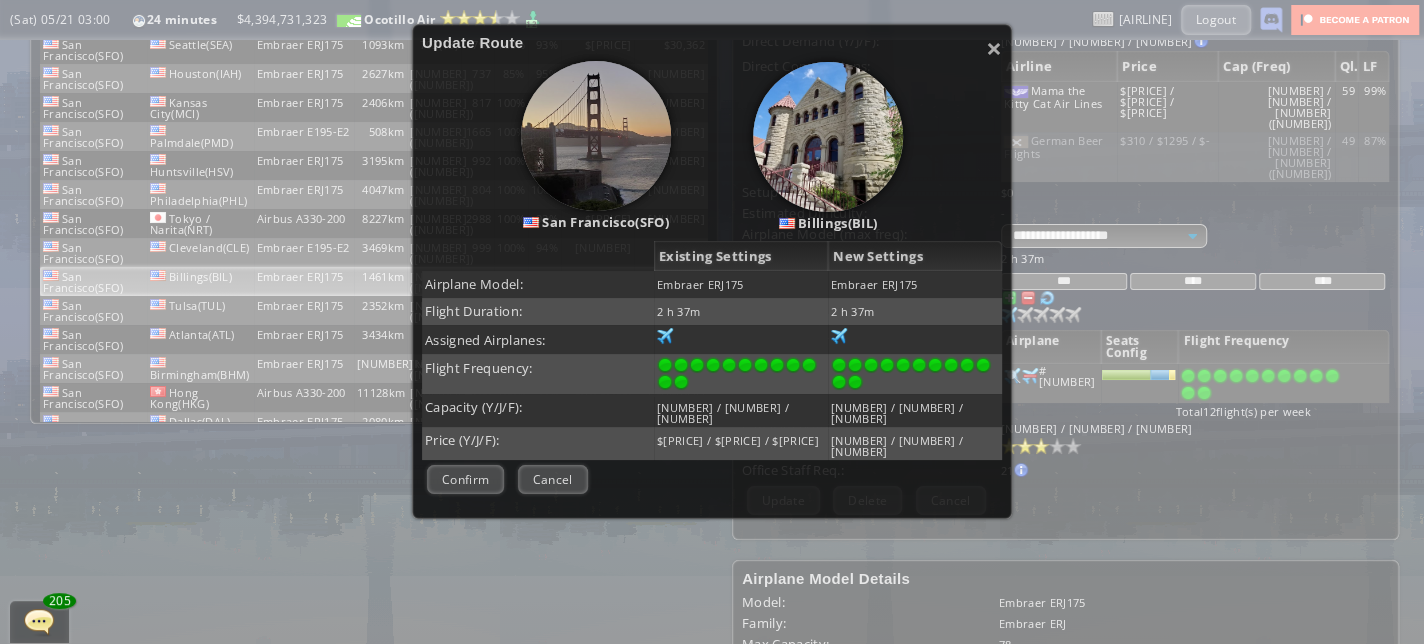 scroll, scrollTop: 200, scrollLeft: 0, axis: vertical 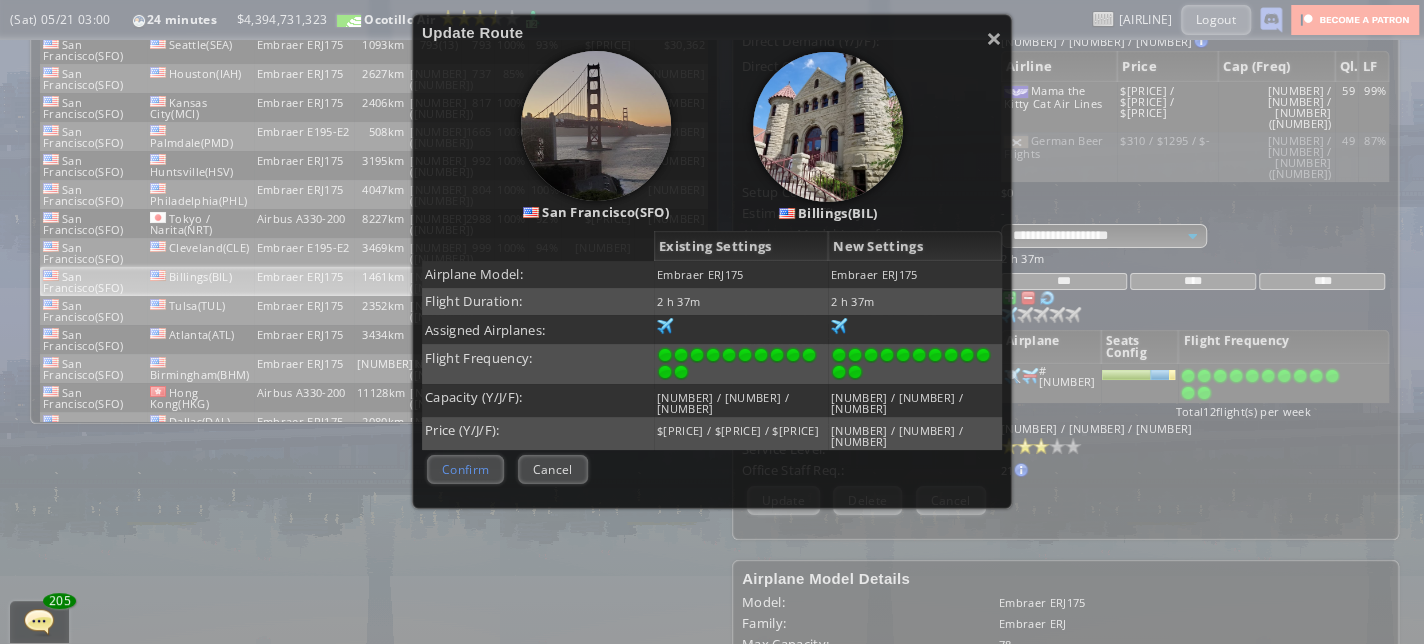 click on "Confirm" at bounding box center (465, 469) 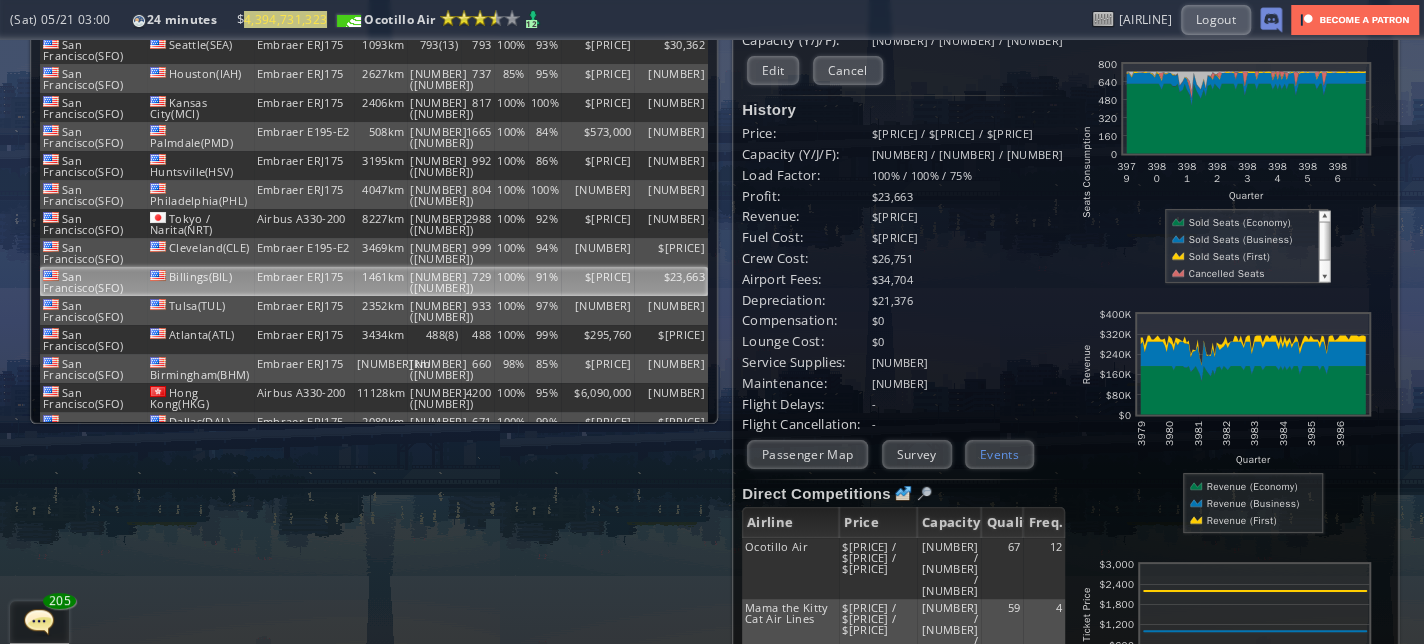 click on "Events" at bounding box center (999, 454) 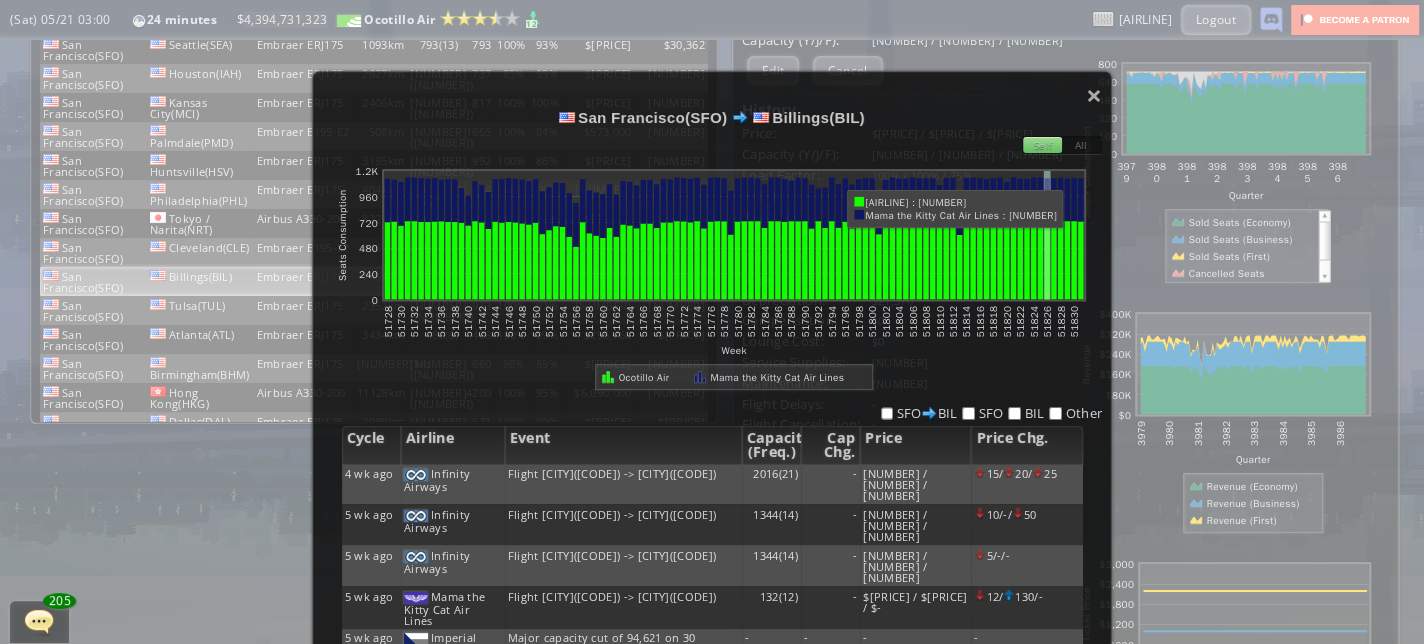 scroll, scrollTop: 113, scrollLeft: 0, axis: vertical 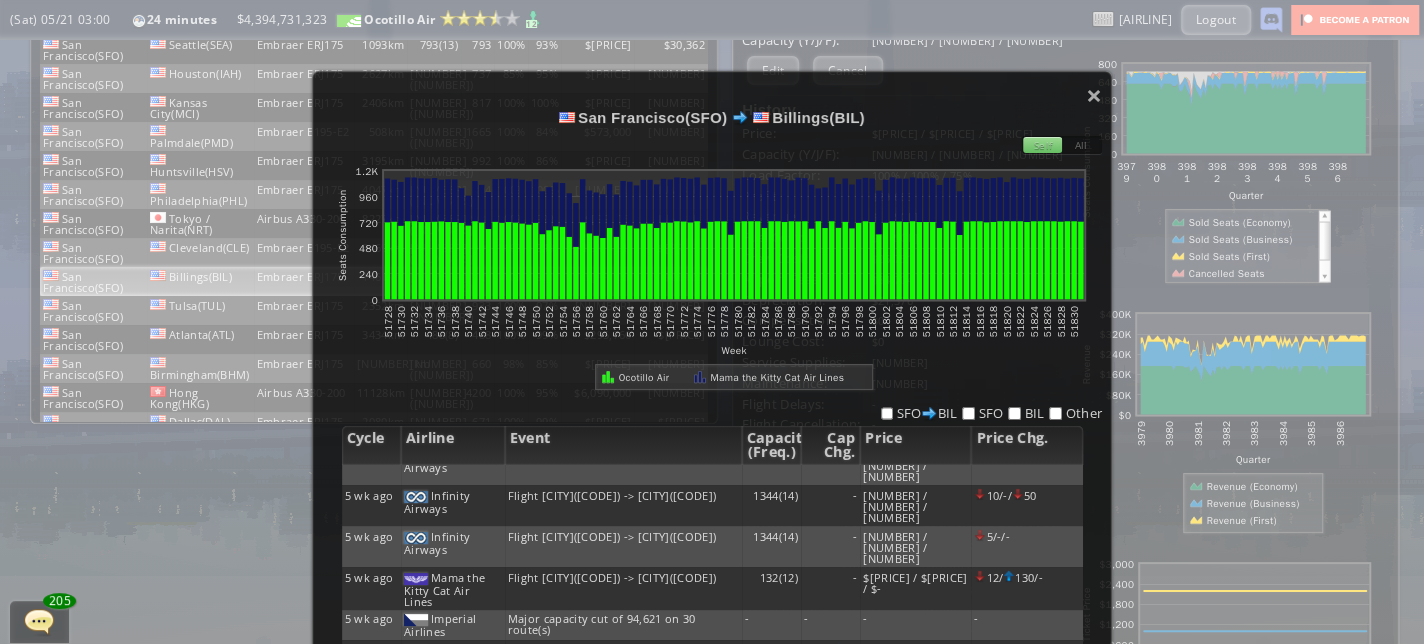 click on "Self" at bounding box center (1042, 145) 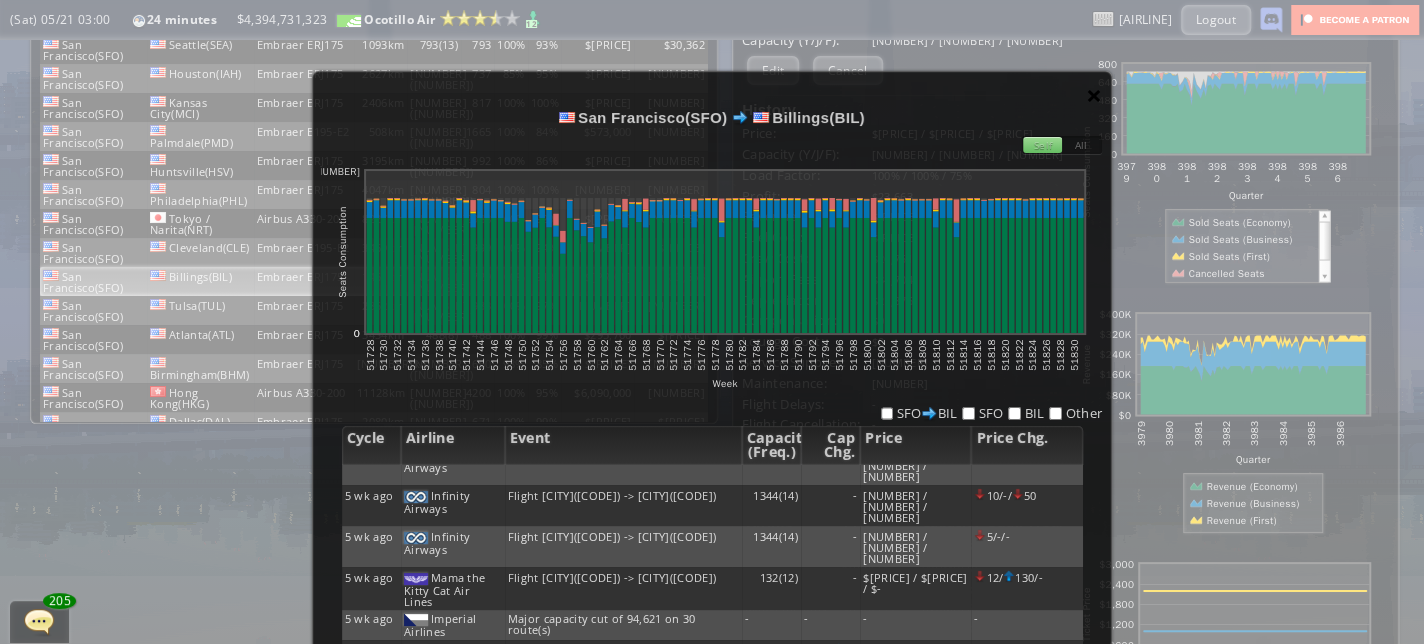 click on "×" at bounding box center (1094, 95) 